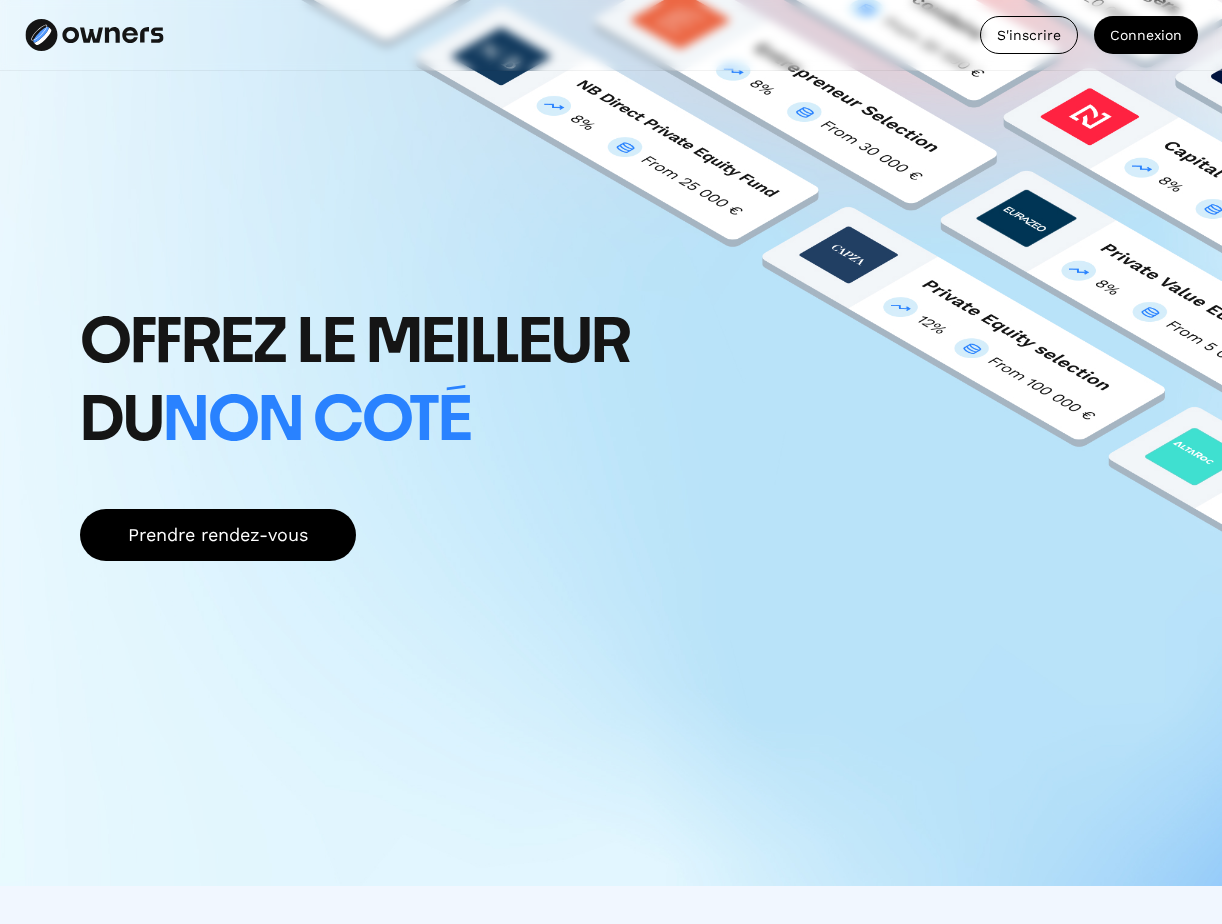 scroll, scrollTop: 0, scrollLeft: 0, axis: both 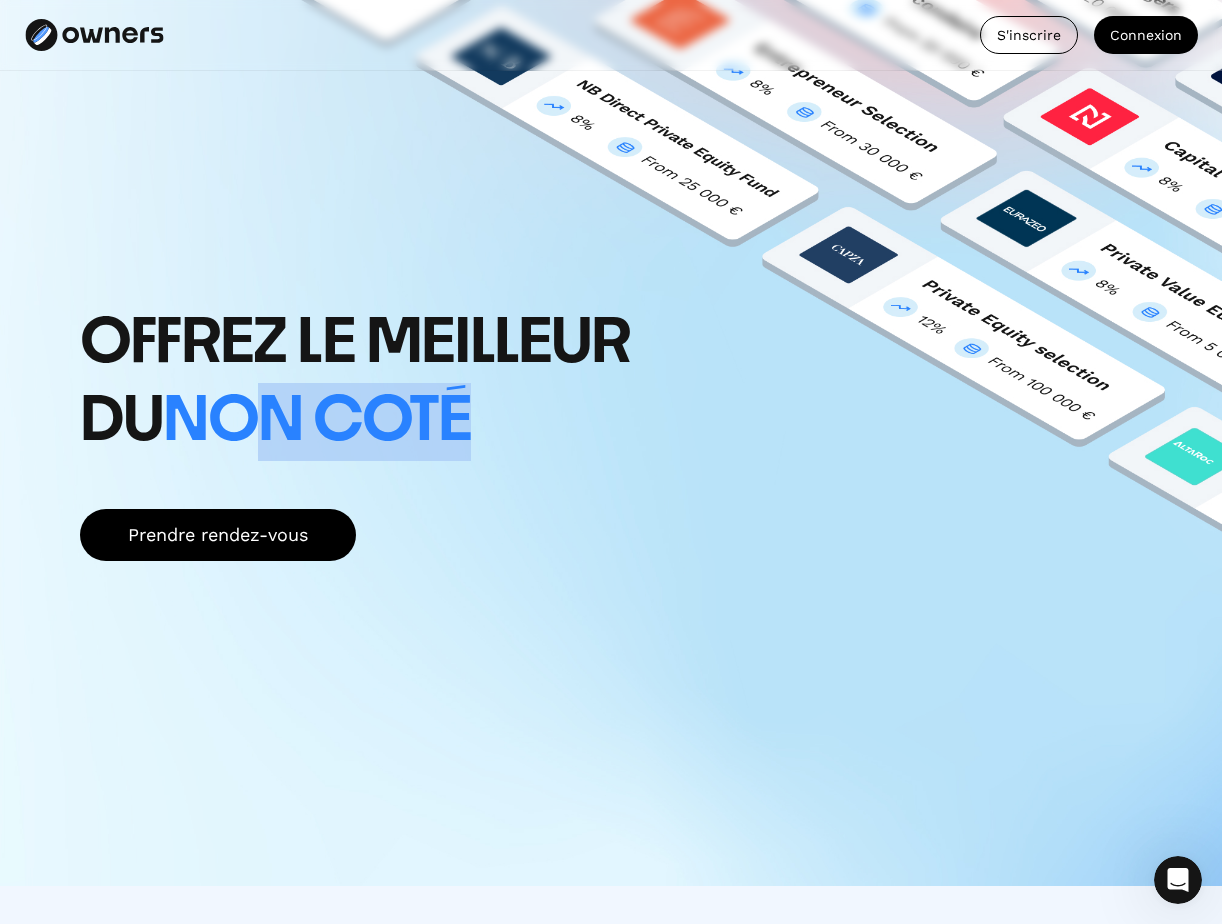 drag, startPoint x: 263, startPoint y: 403, endPoint x: 838, endPoint y: 403, distance: 575 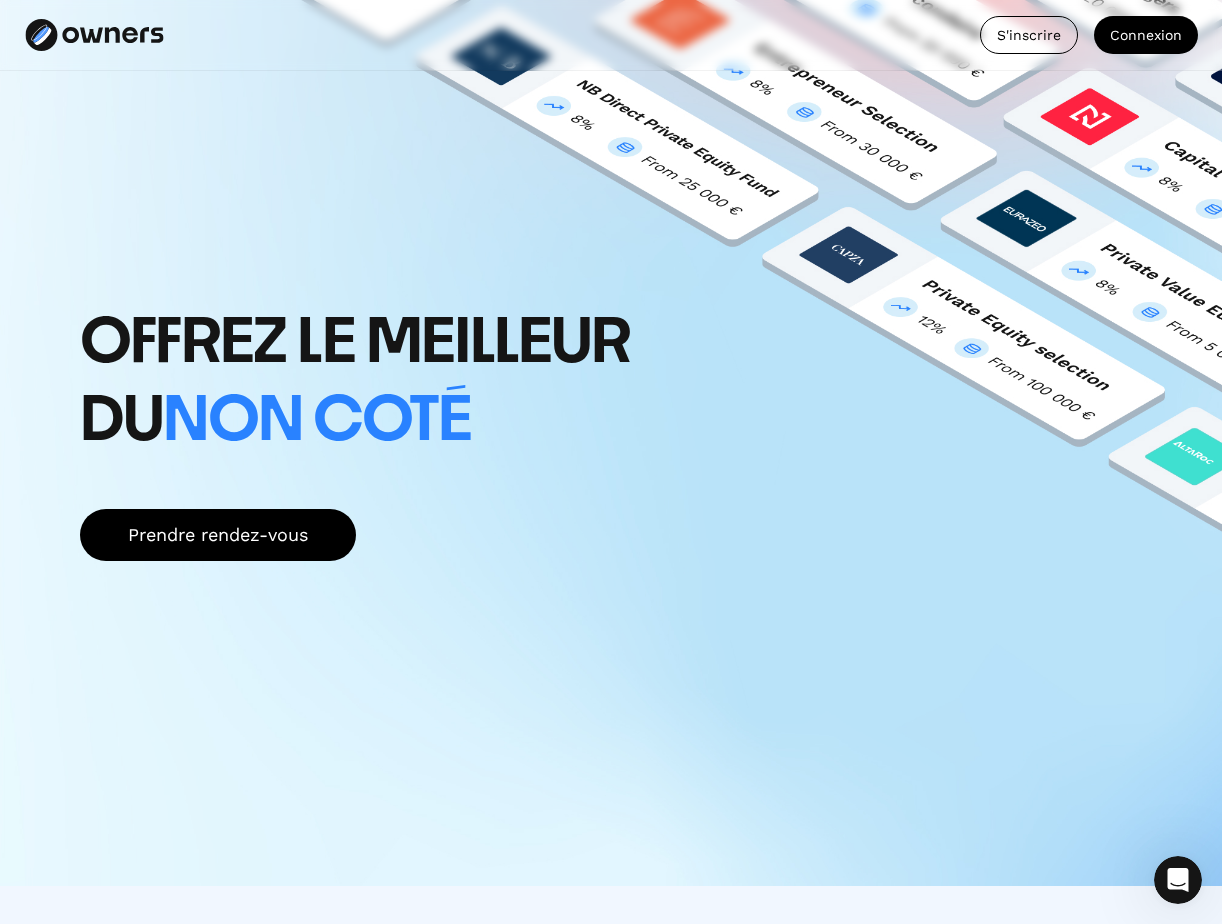 click on "Offrez le meilleur du  non coté Prendre rendez-vous" at bounding box center (611, 403) 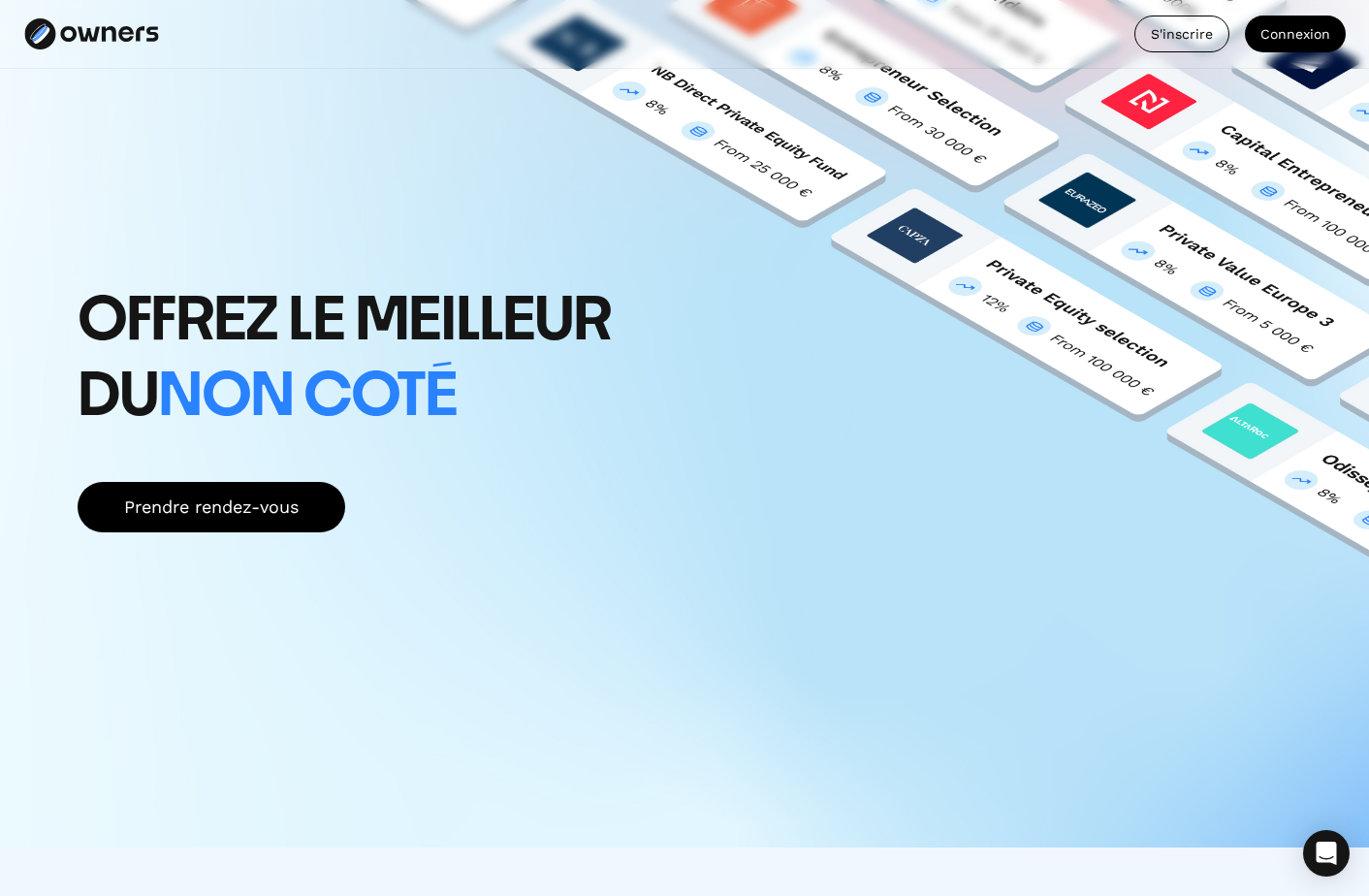scroll, scrollTop: 0, scrollLeft: 0, axis: both 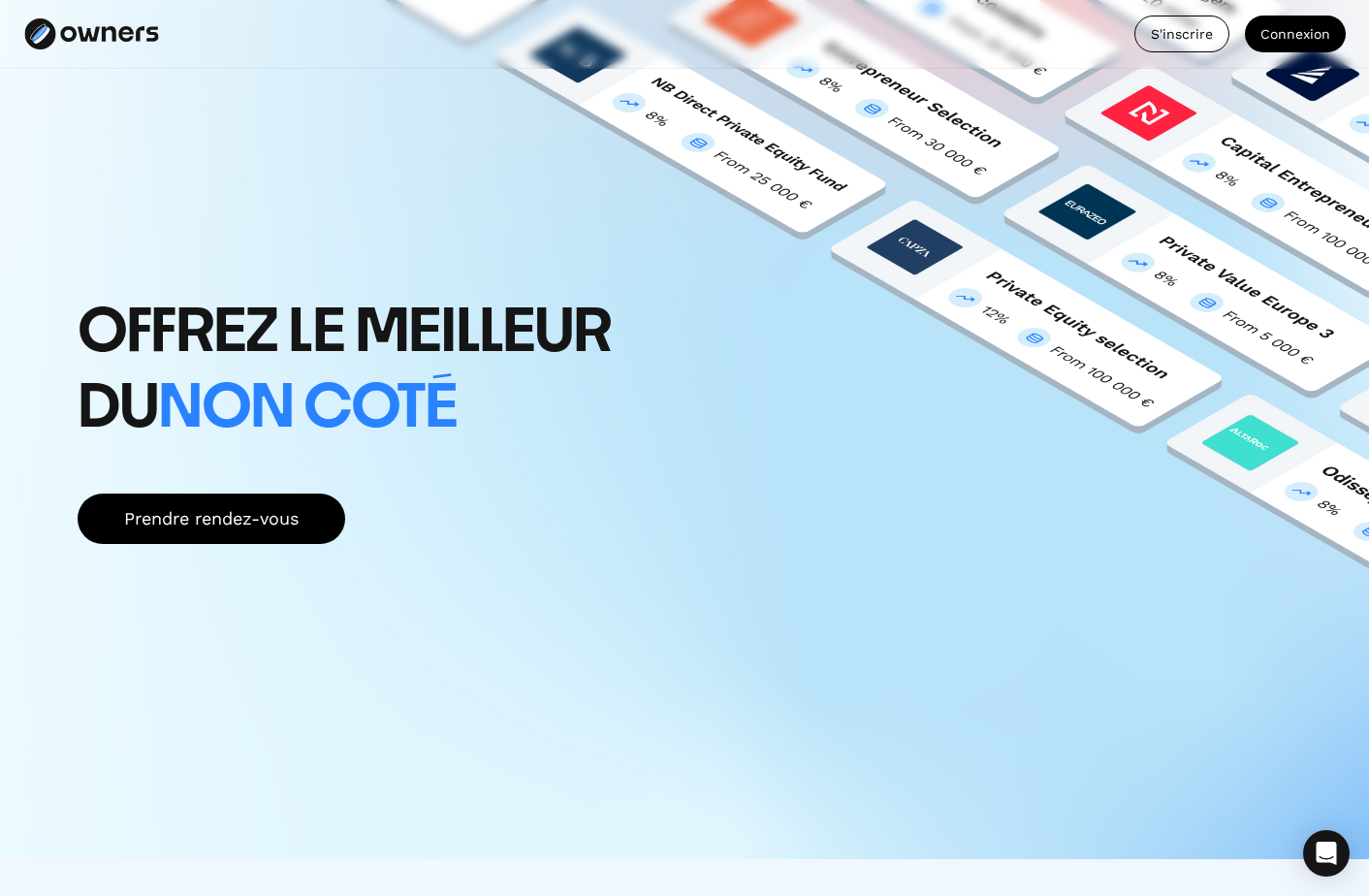click on "Offrez le meilleur du  non coté" at bounding box center [411, 371] 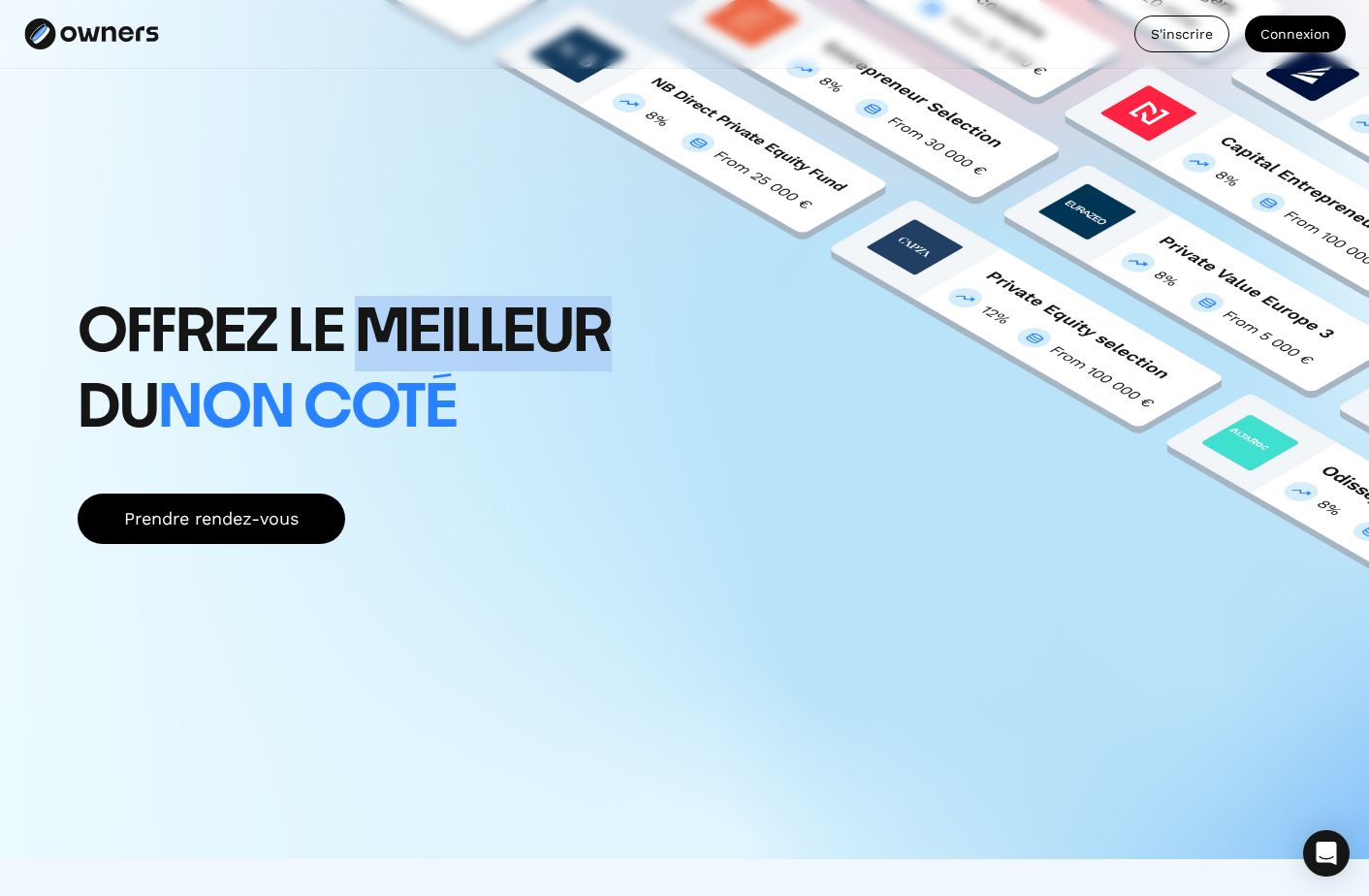 click on "Offrez le meilleur du  non coté" at bounding box center [411, 371] 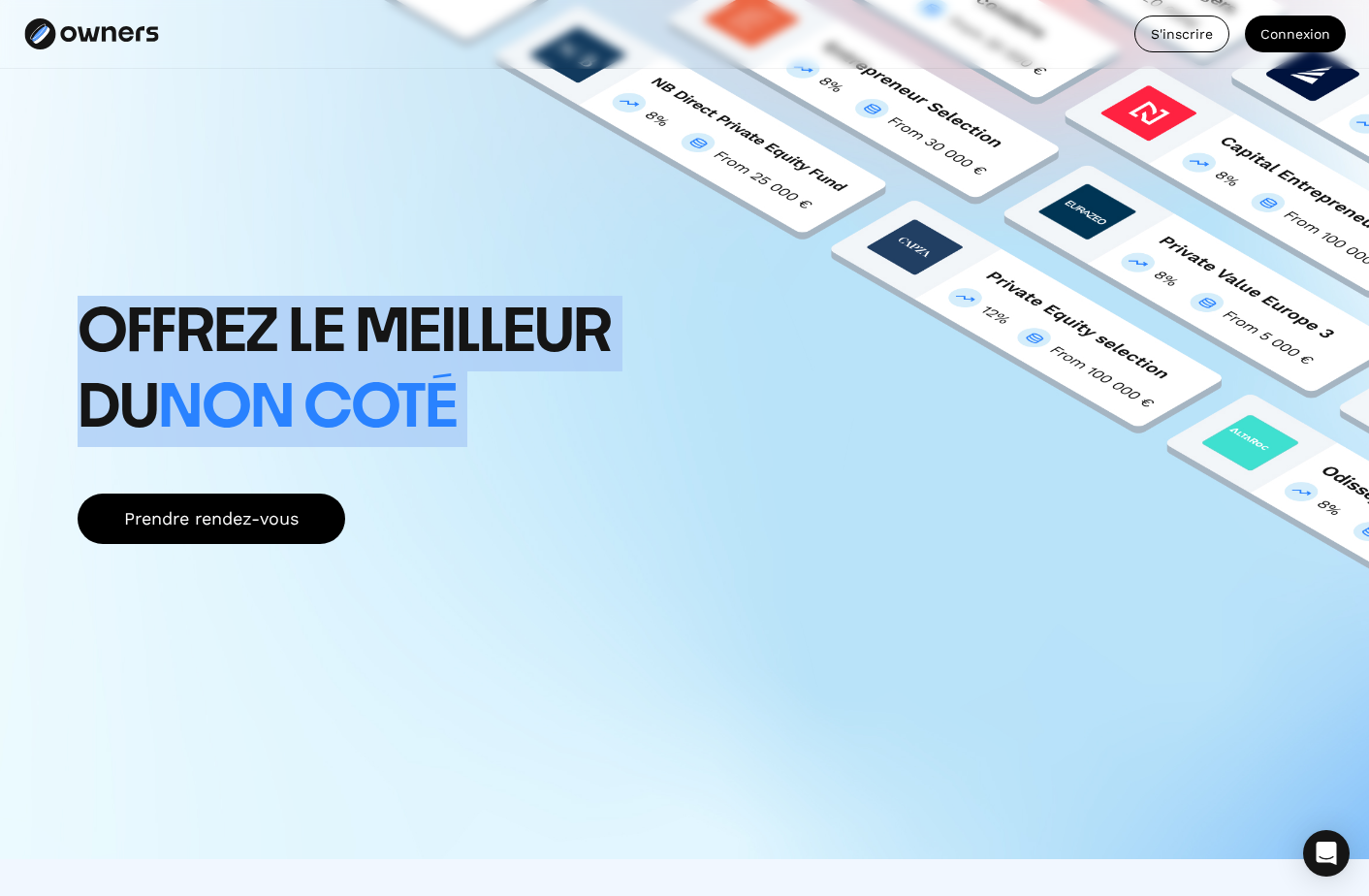 click on "Offrez le meilleur du  non coté" at bounding box center (411, 371) 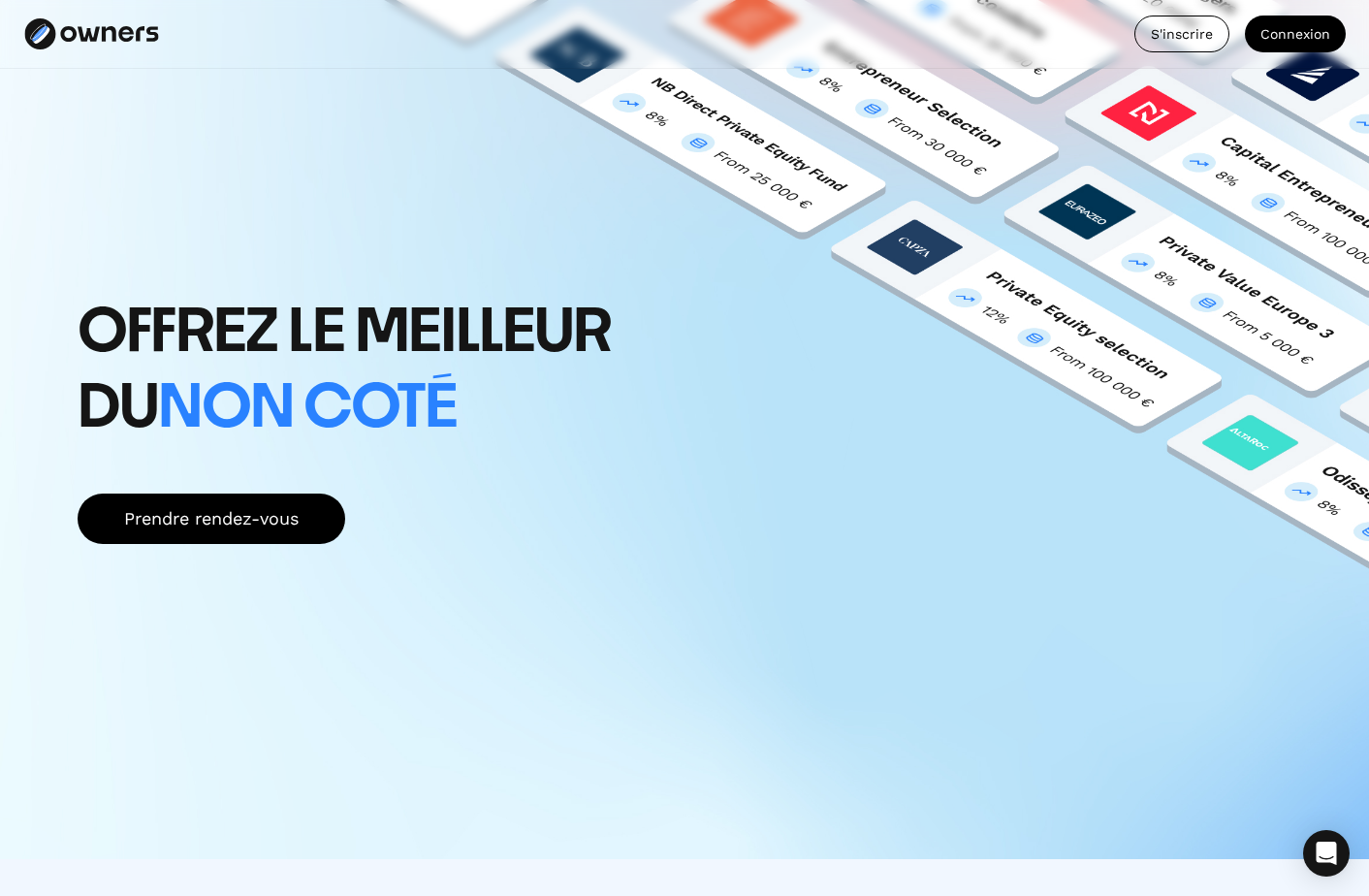 click on "Offrez le meilleur du  non coté" at bounding box center [411, 371] 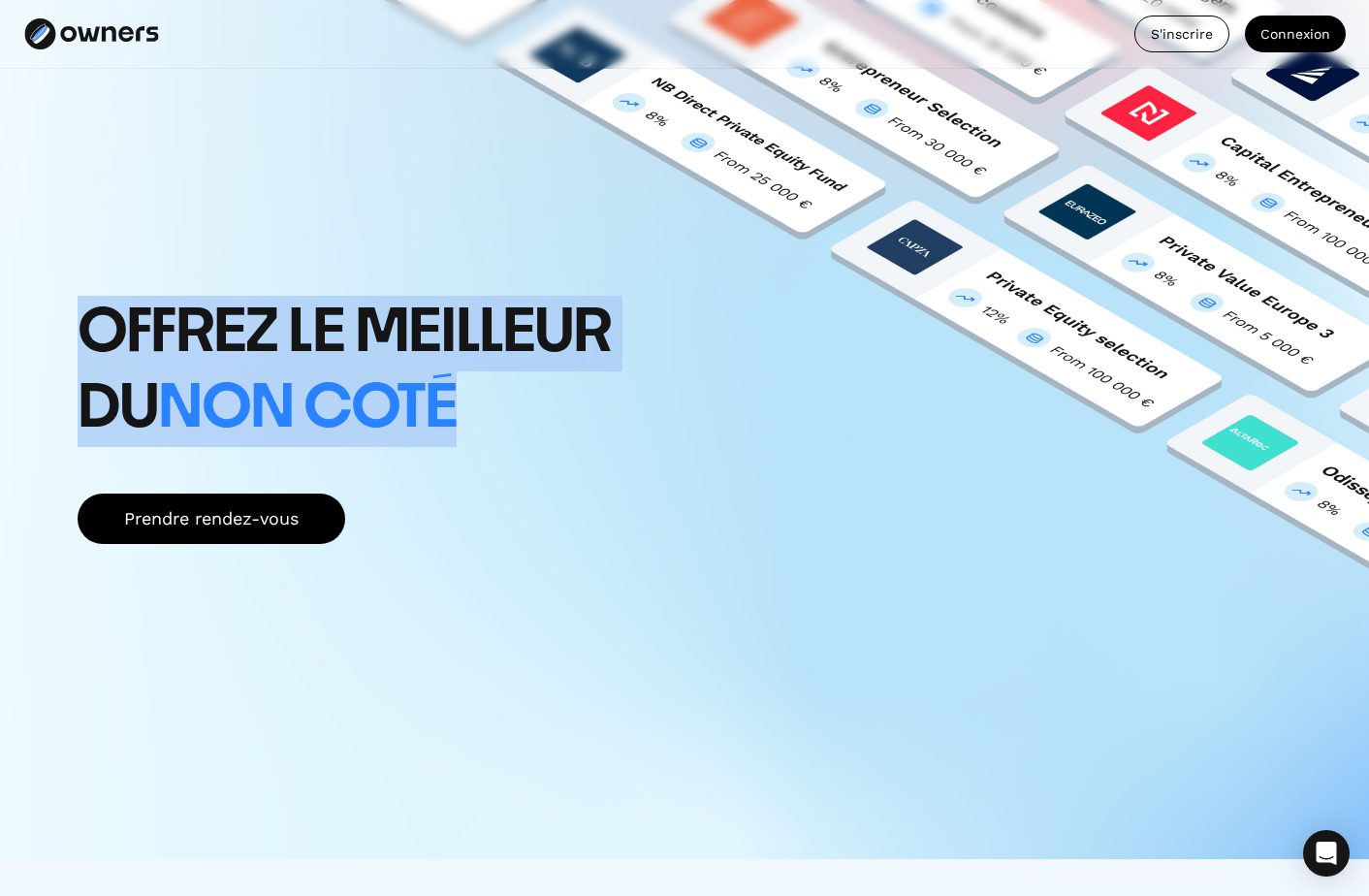 drag, startPoint x: 79, startPoint y: 336, endPoint x: 580, endPoint y: 431, distance: 509.92745 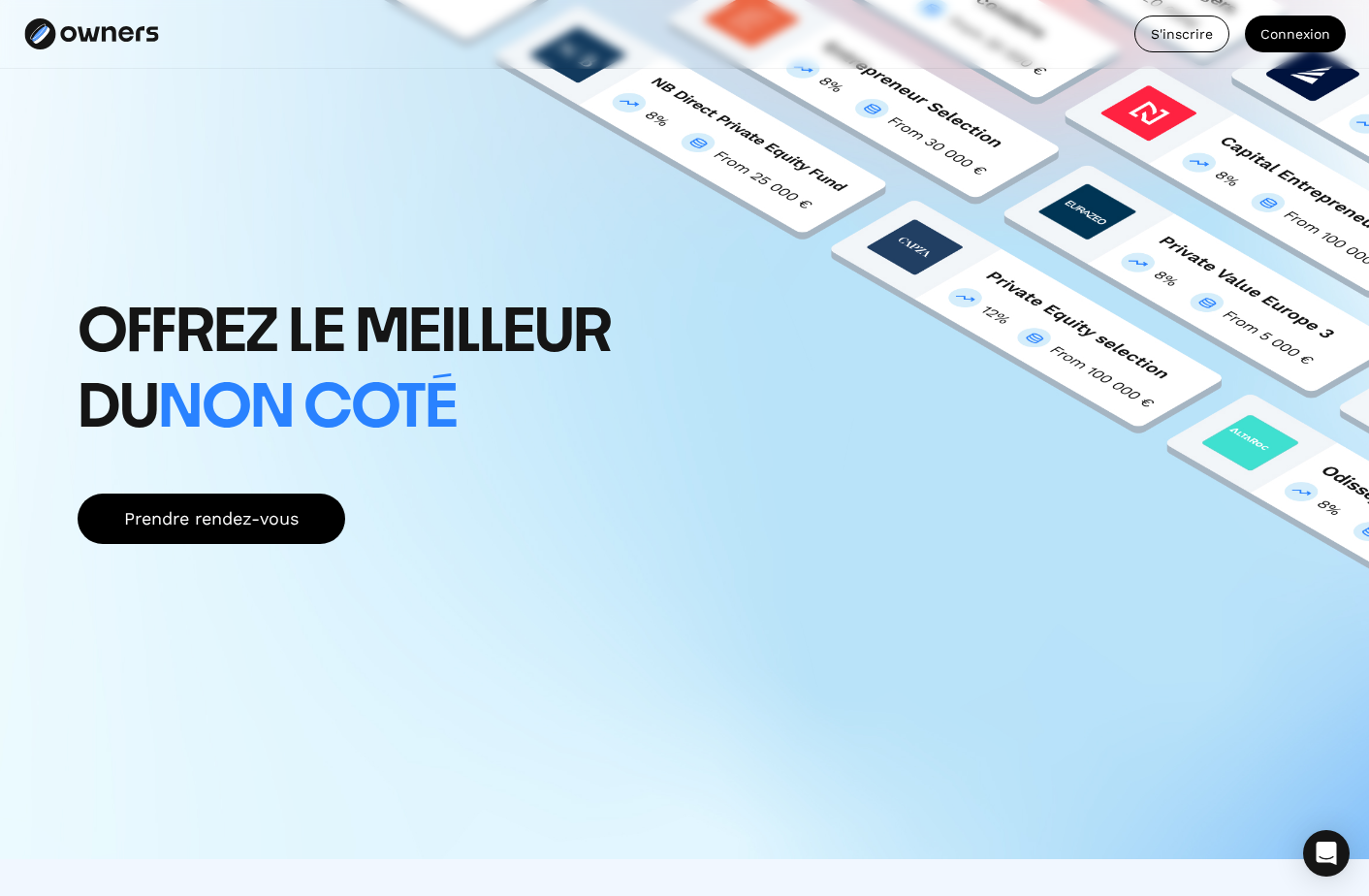click on "Offrez le meilleur du  non coté" at bounding box center (411, 371) 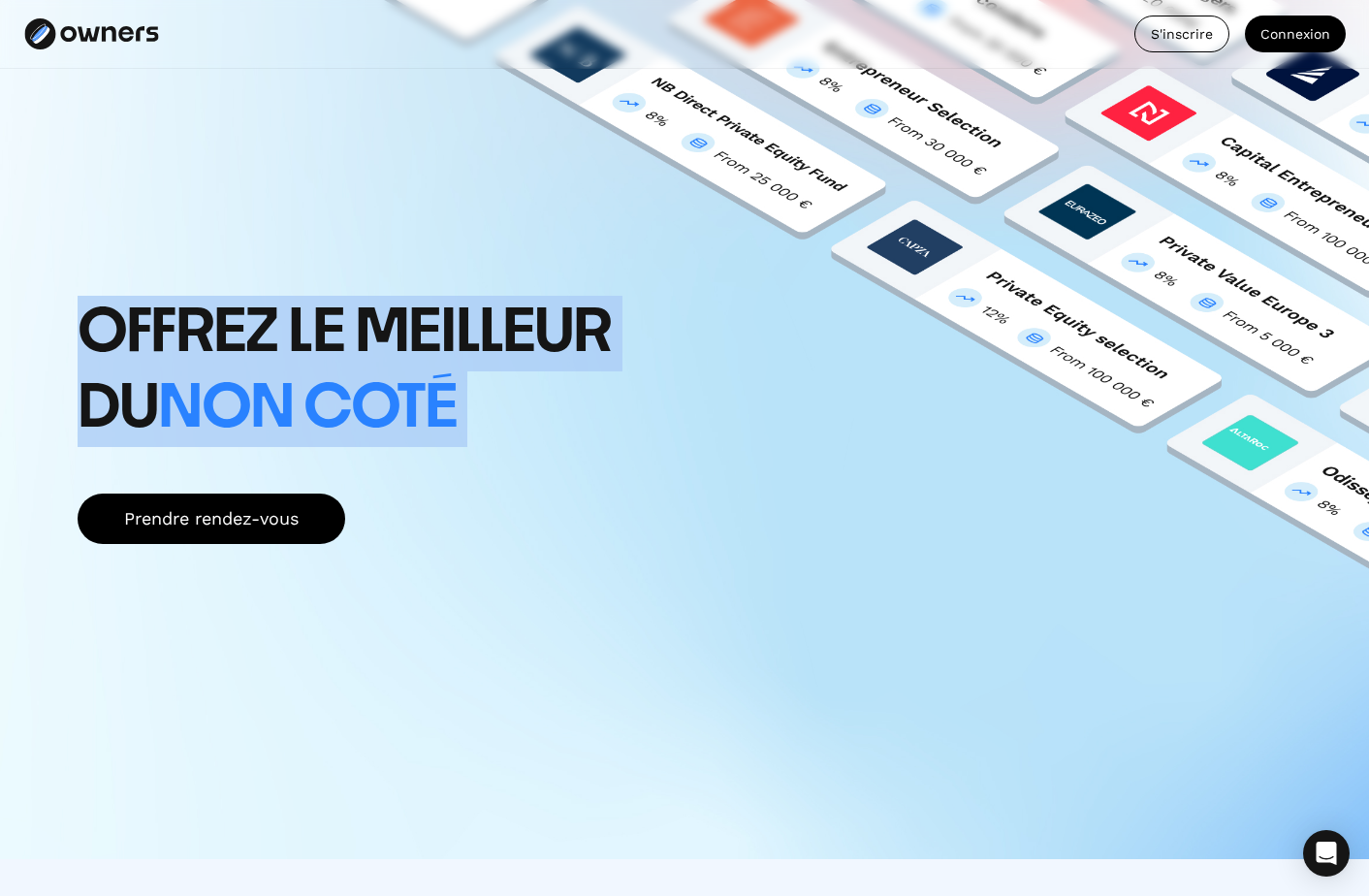 click on "Offrez le meilleur du  non coté" at bounding box center (411, 371) 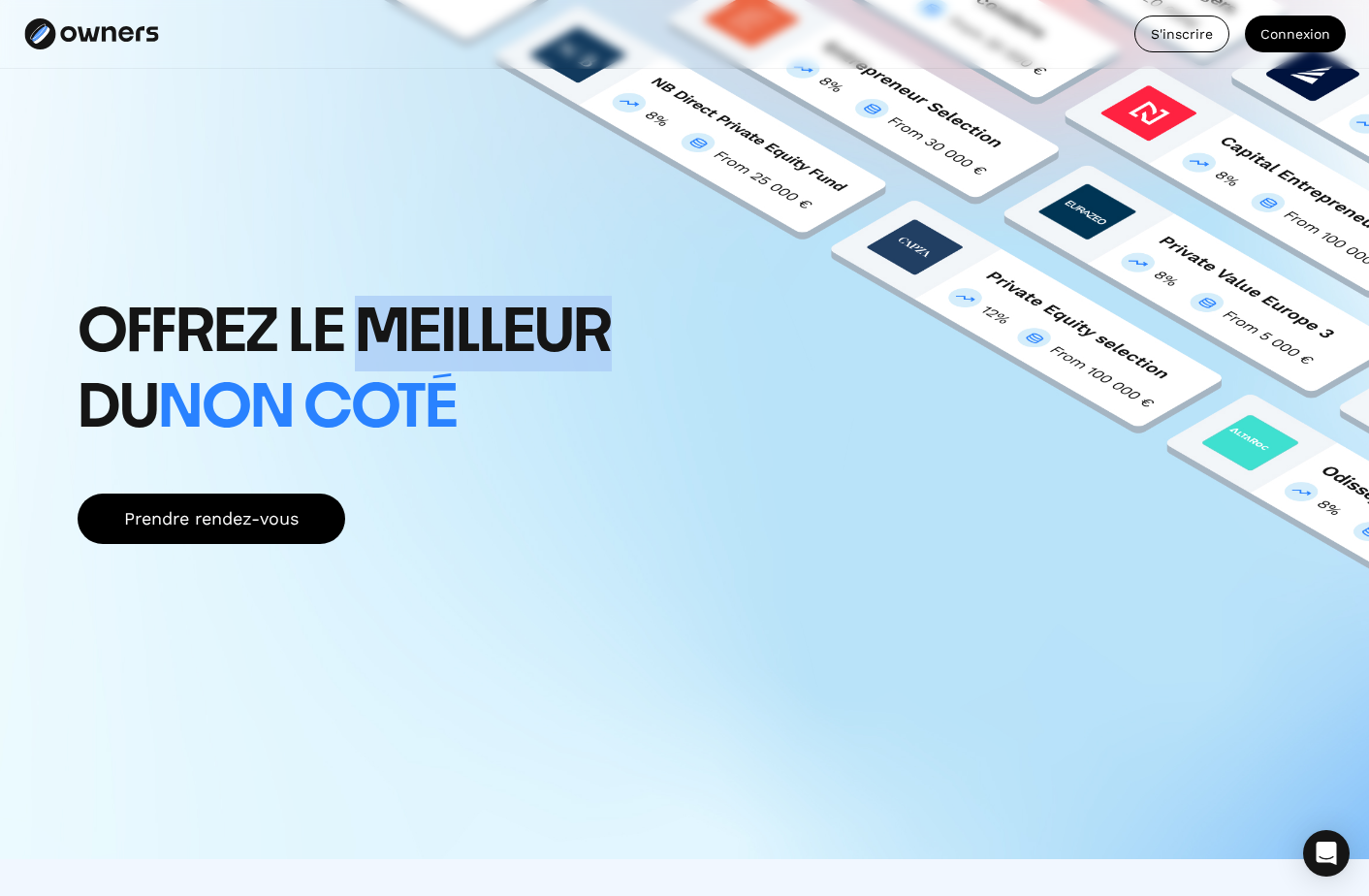 click on "Offrez le meilleur du  non coté" at bounding box center [411, 371] 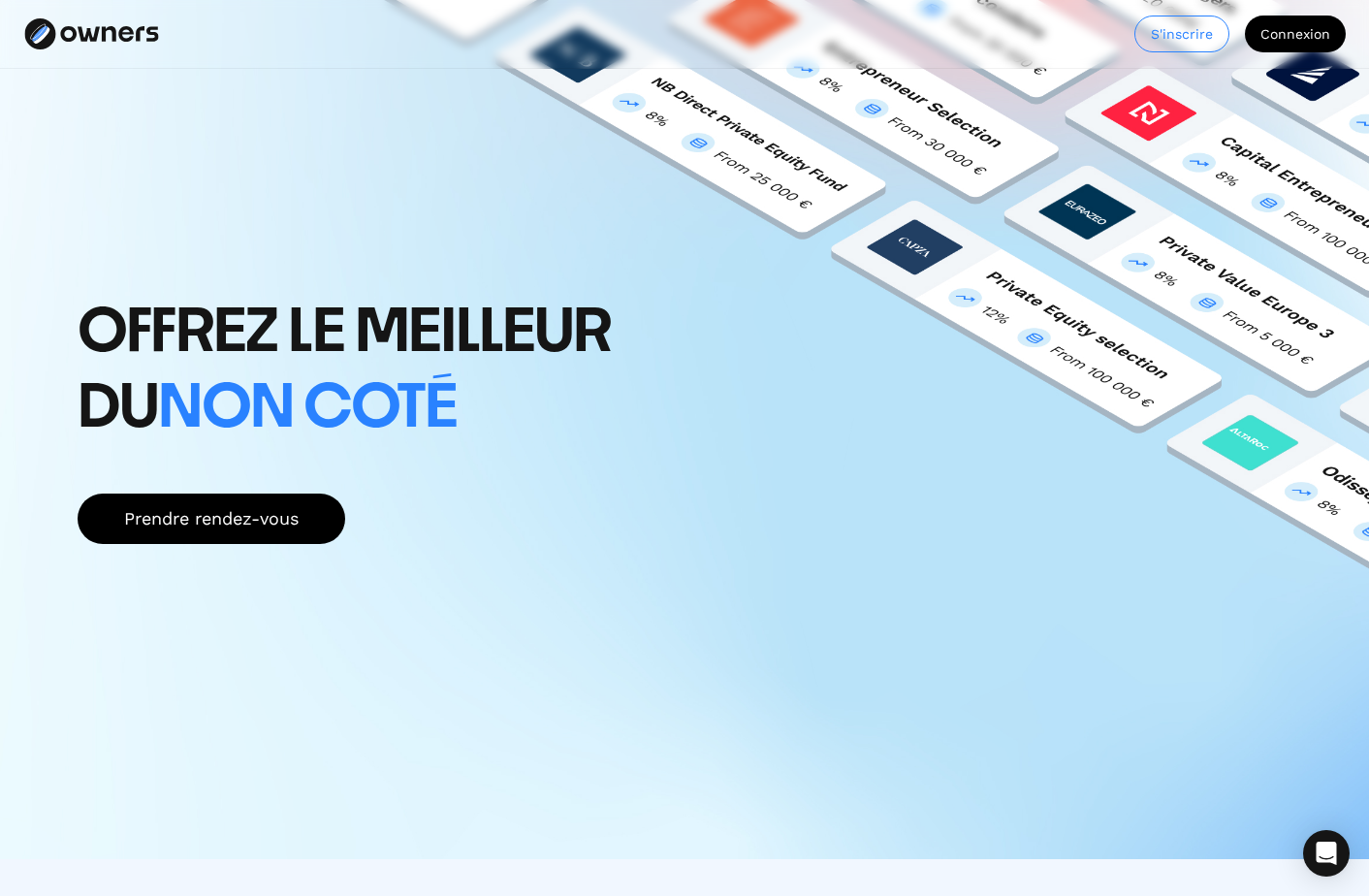 click on "S'inscrire" at bounding box center [1182, 34] 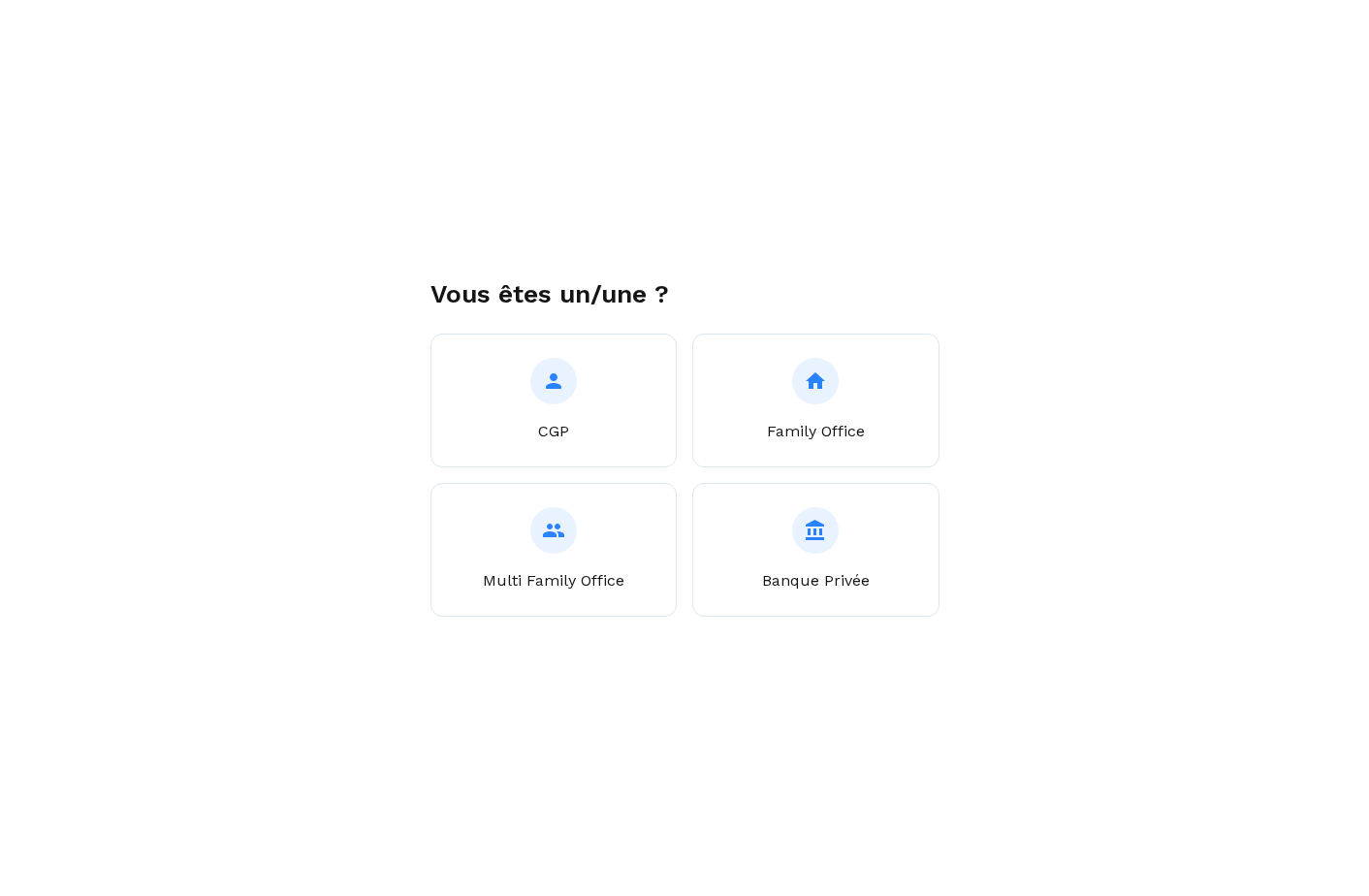 scroll, scrollTop: 0, scrollLeft: 0, axis: both 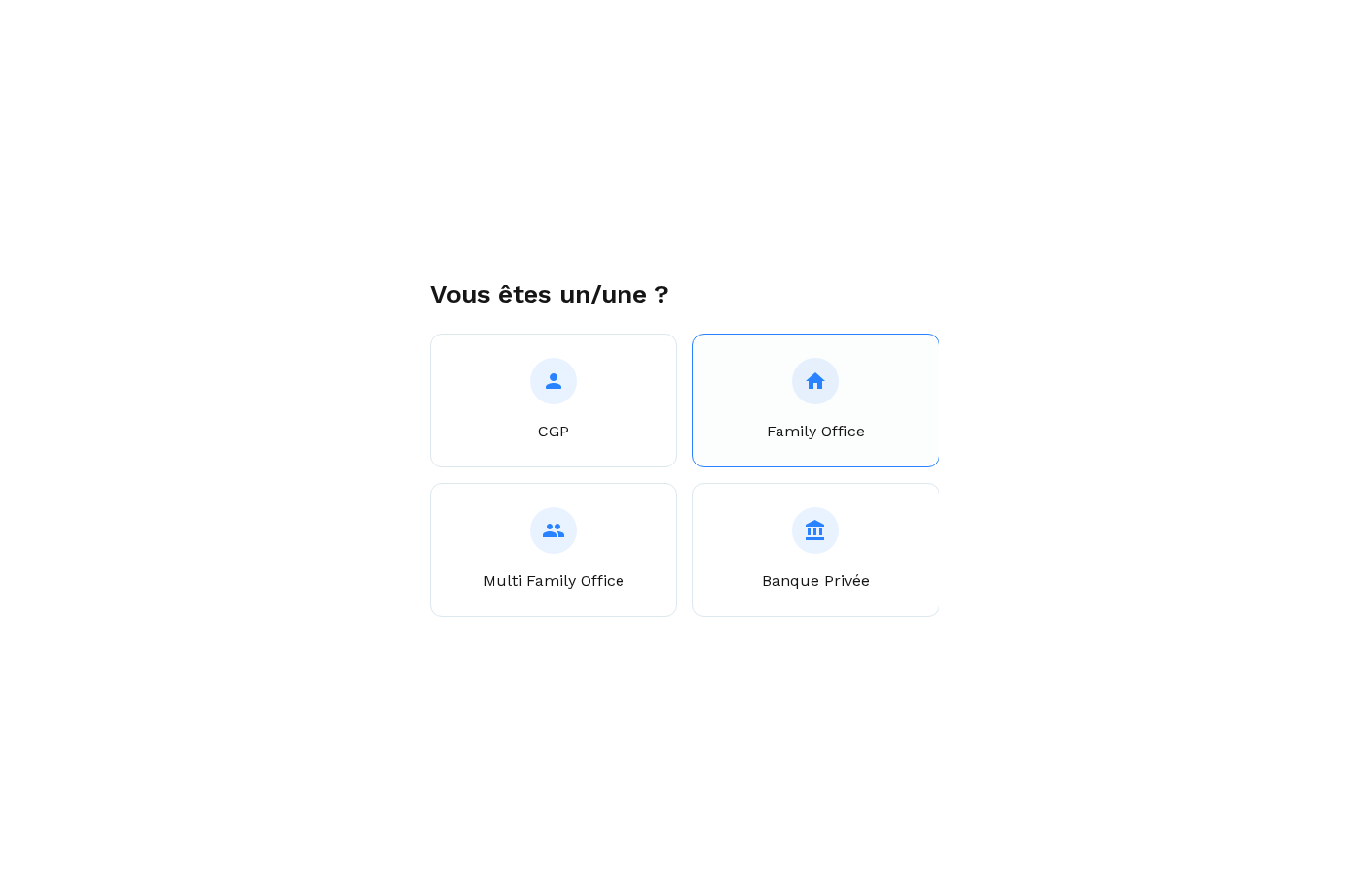 click on "Family Office" at bounding box center (554, 432) 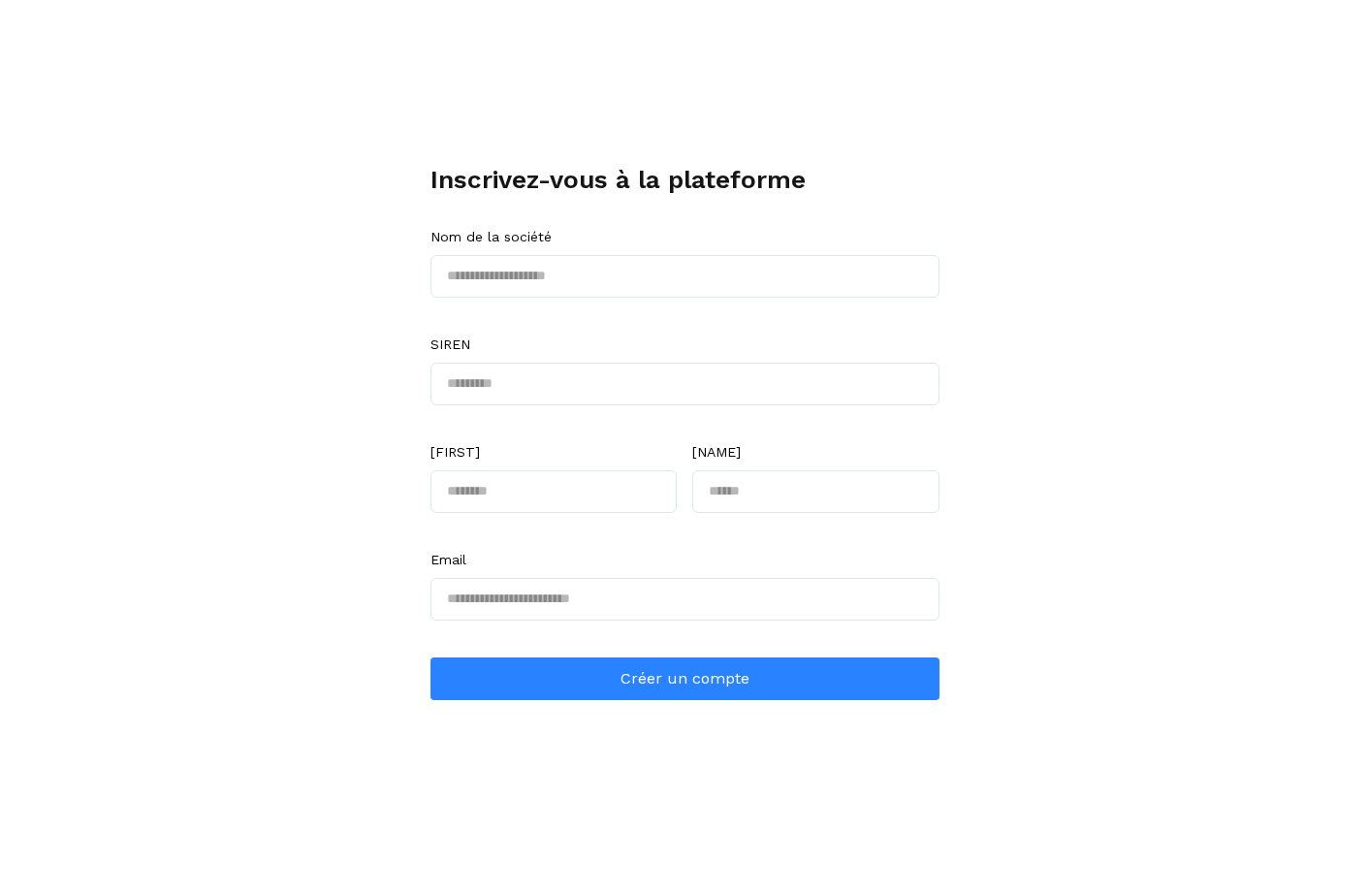 click on "Nom de la société" at bounding box center [684, 269] 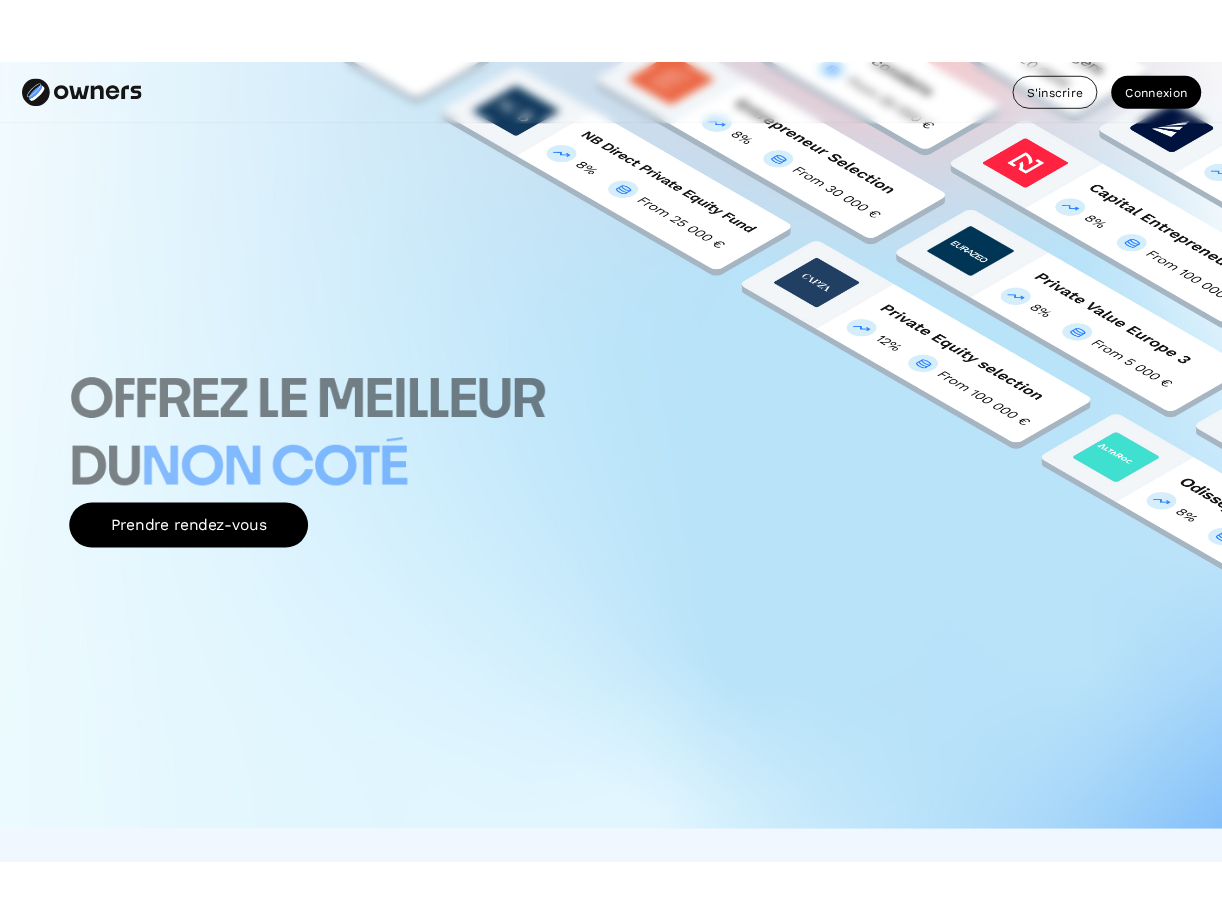 scroll, scrollTop: 0, scrollLeft: 0, axis: both 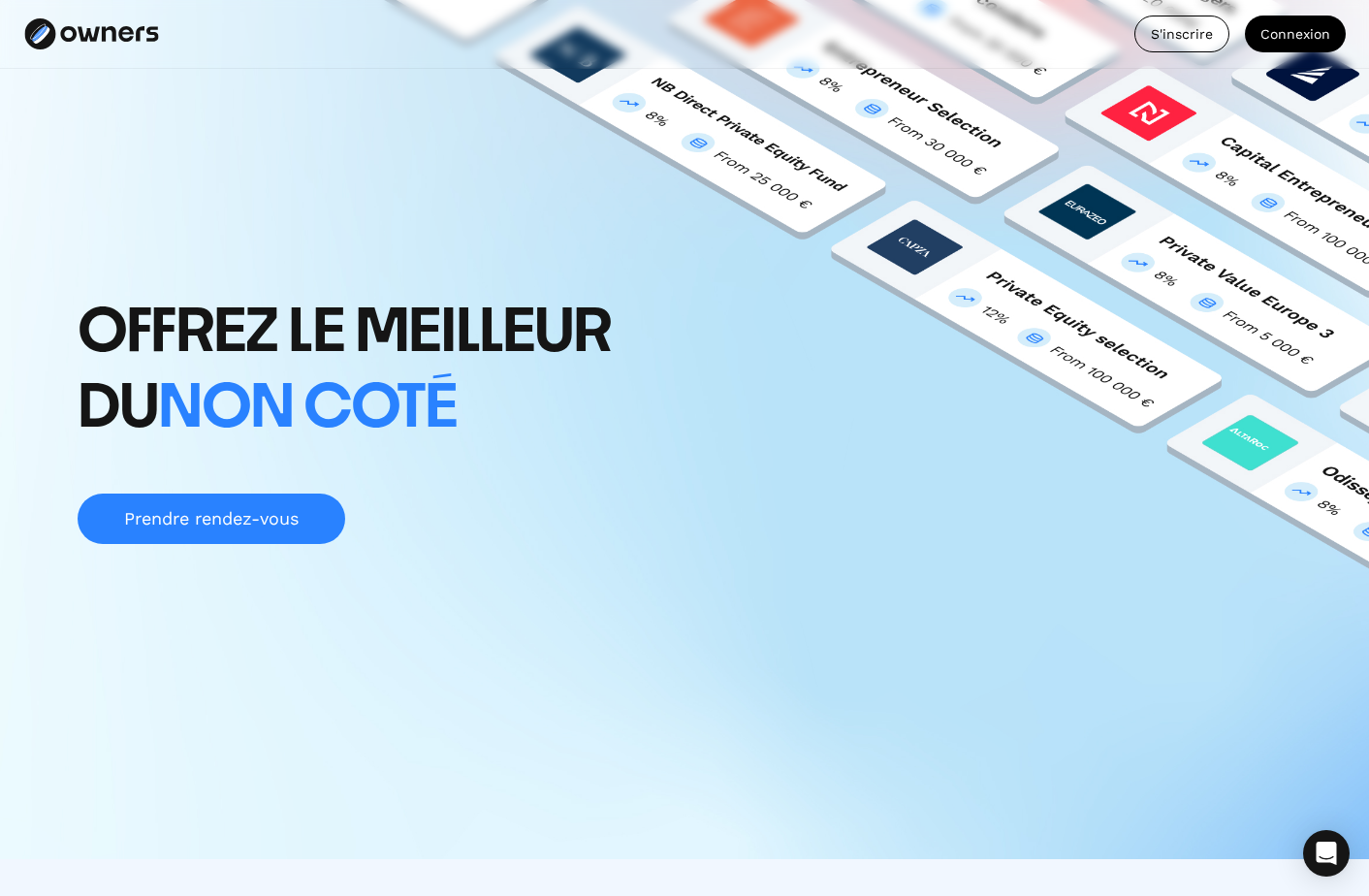 click on "Prendre rendez-vous" at bounding box center [211, 519] 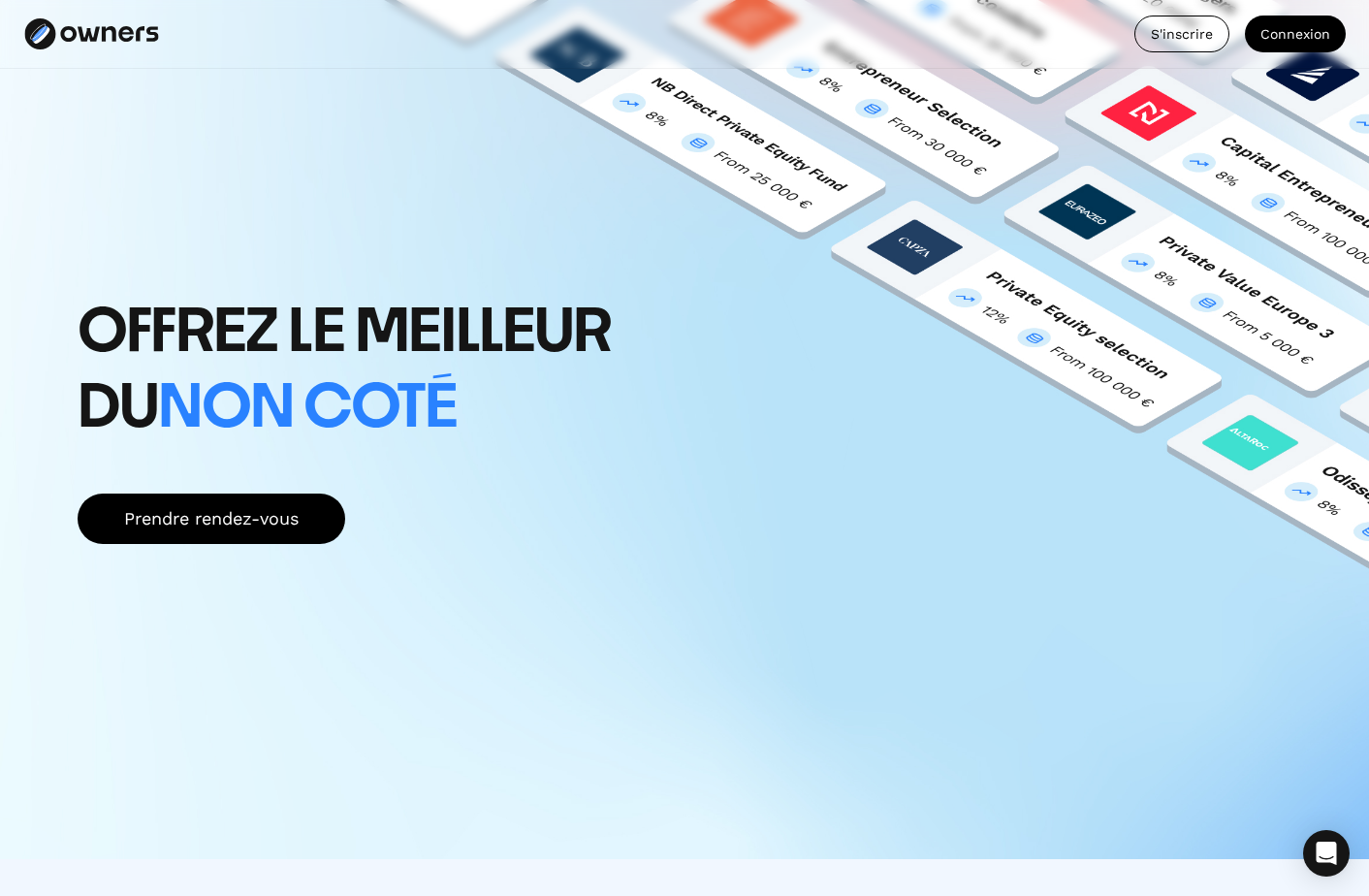 click on "Offrez le meilleur du  non coté" at bounding box center [411, 371] 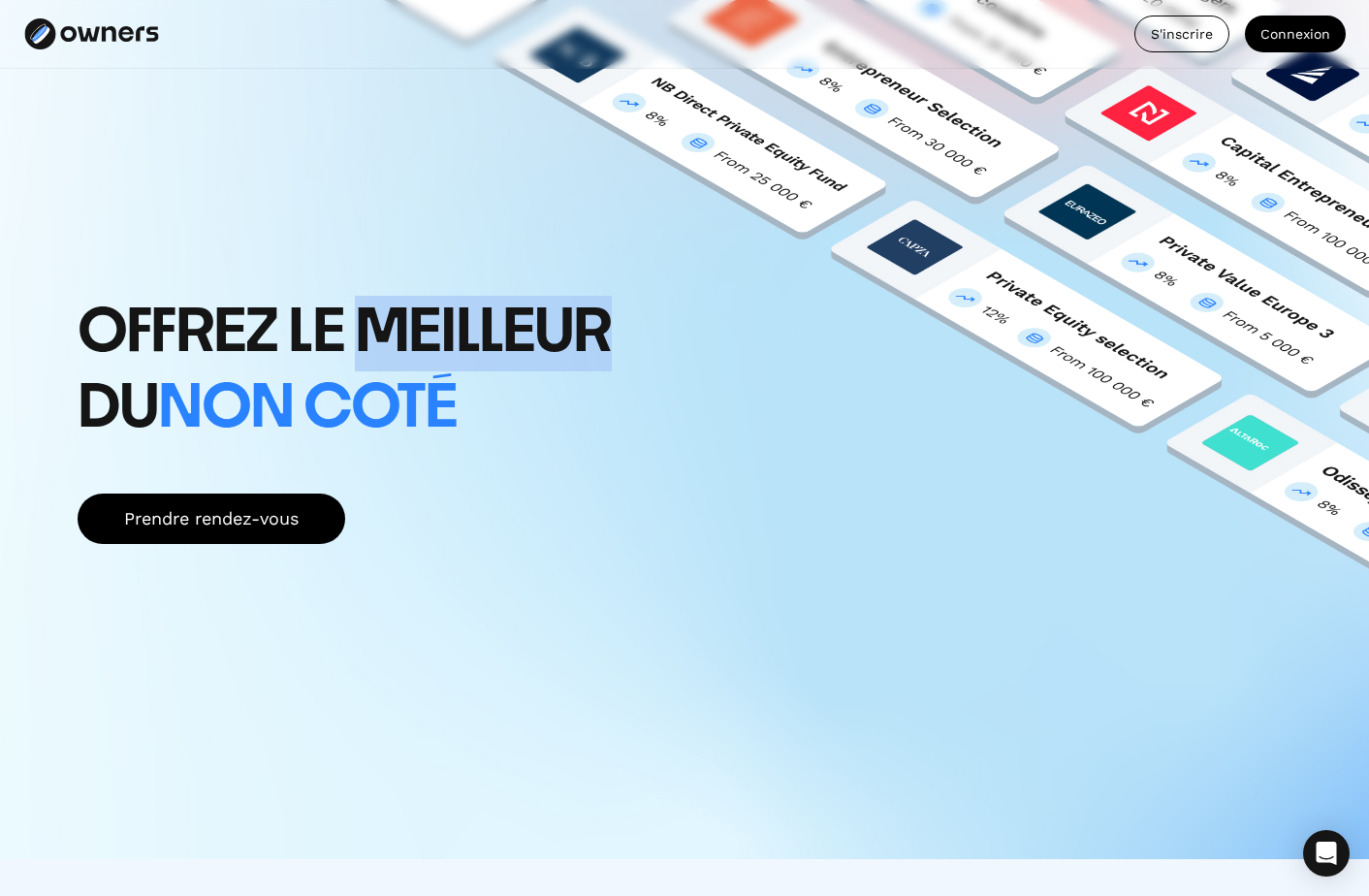 click on "Offrez le meilleur du  non coté" at bounding box center (411, 371) 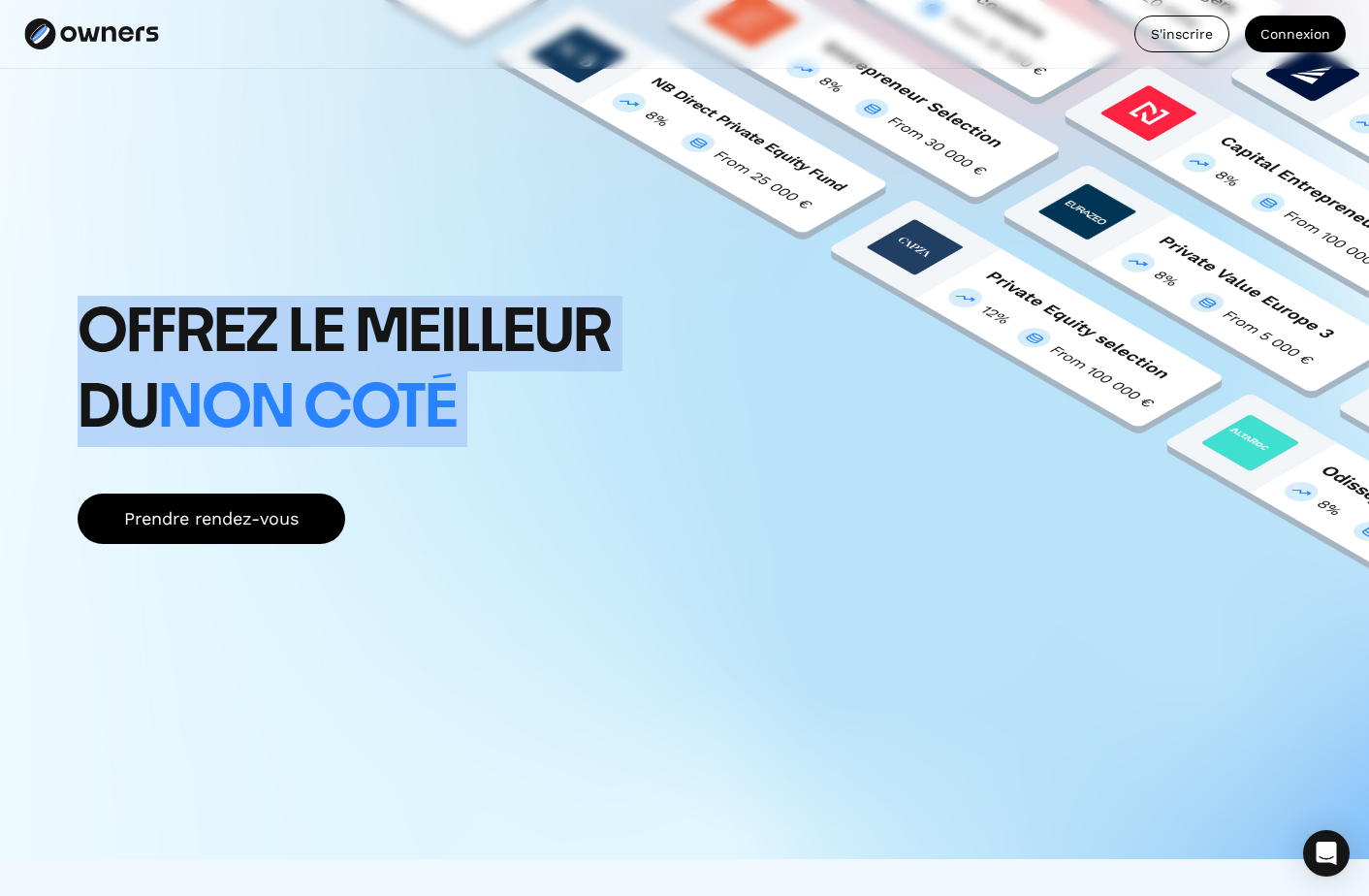click on "Offrez le meilleur du  non coté" at bounding box center (411, 371) 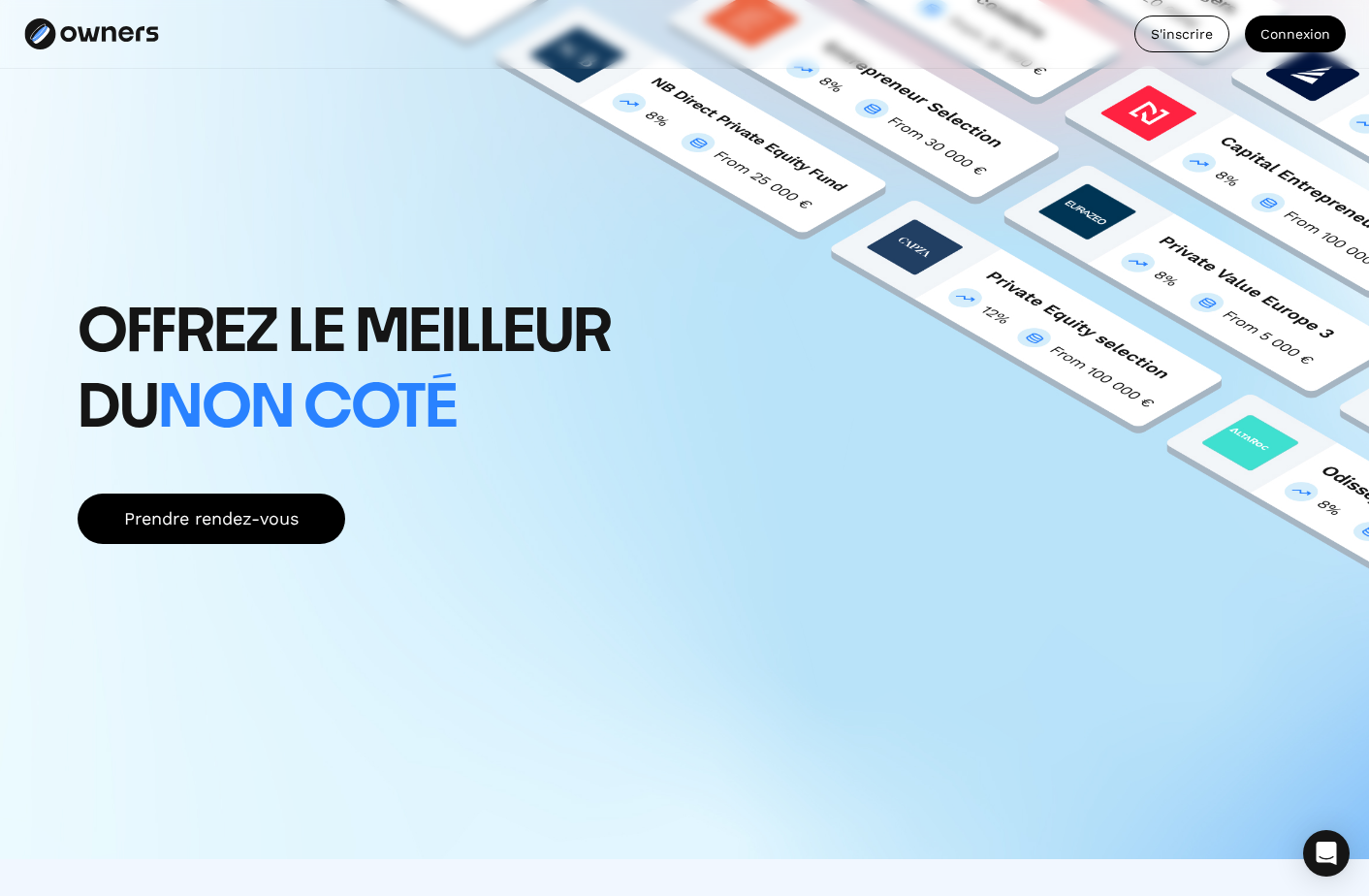 click on "Offrez le meilleur du  non coté" at bounding box center [411, 371] 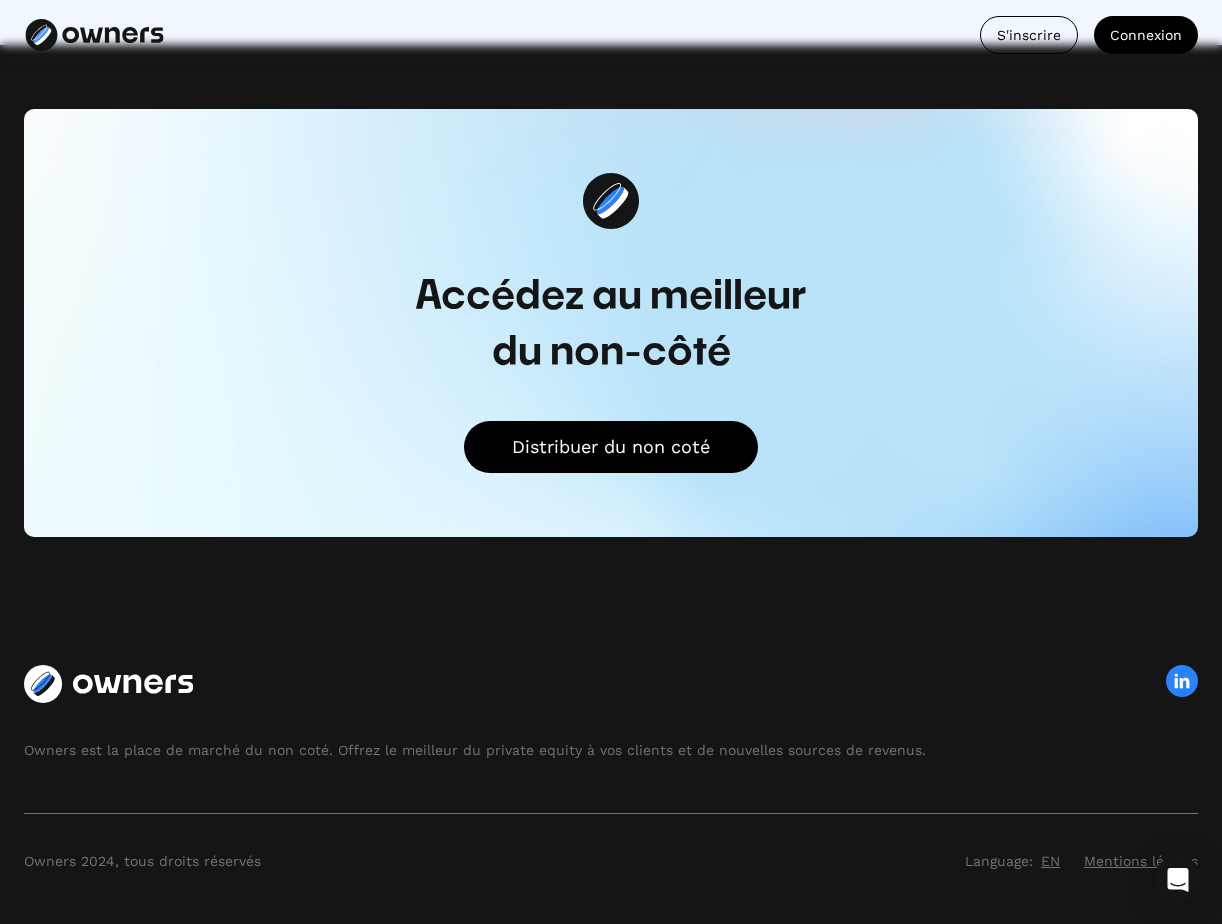 scroll, scrollTop: 5912, scrollLeft: 0, axis: vertical 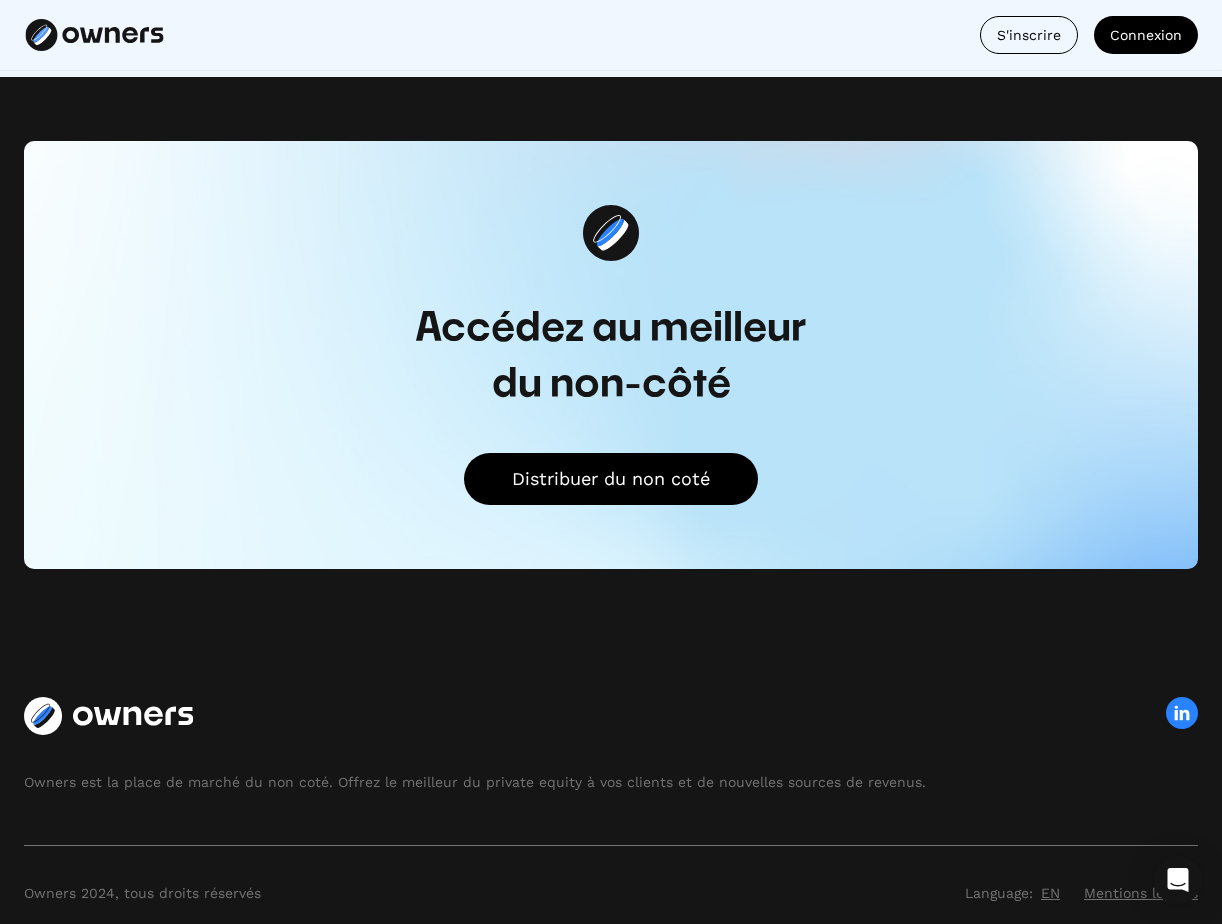 click on "Owners est la place de marché du non coté.
Offrez le meilleur du private equity à vos clients et de nouvelles sources de revenus." at bounding box center (611, 782) 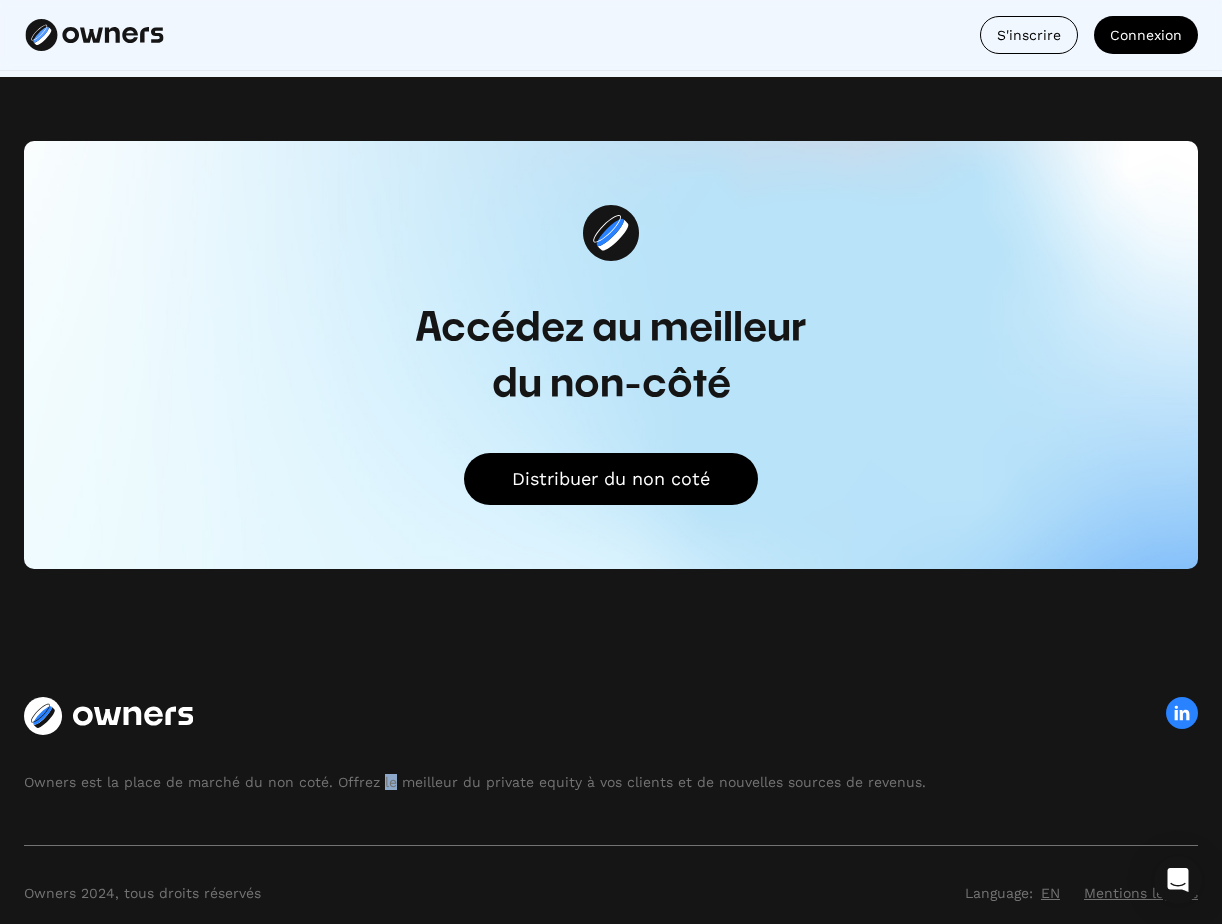 click on "Owners est la place de marché du non coté.
Offrez le meilleur du private equity à vos clients et de nouvelles sources de revenus." at bounding box center [611, 782] 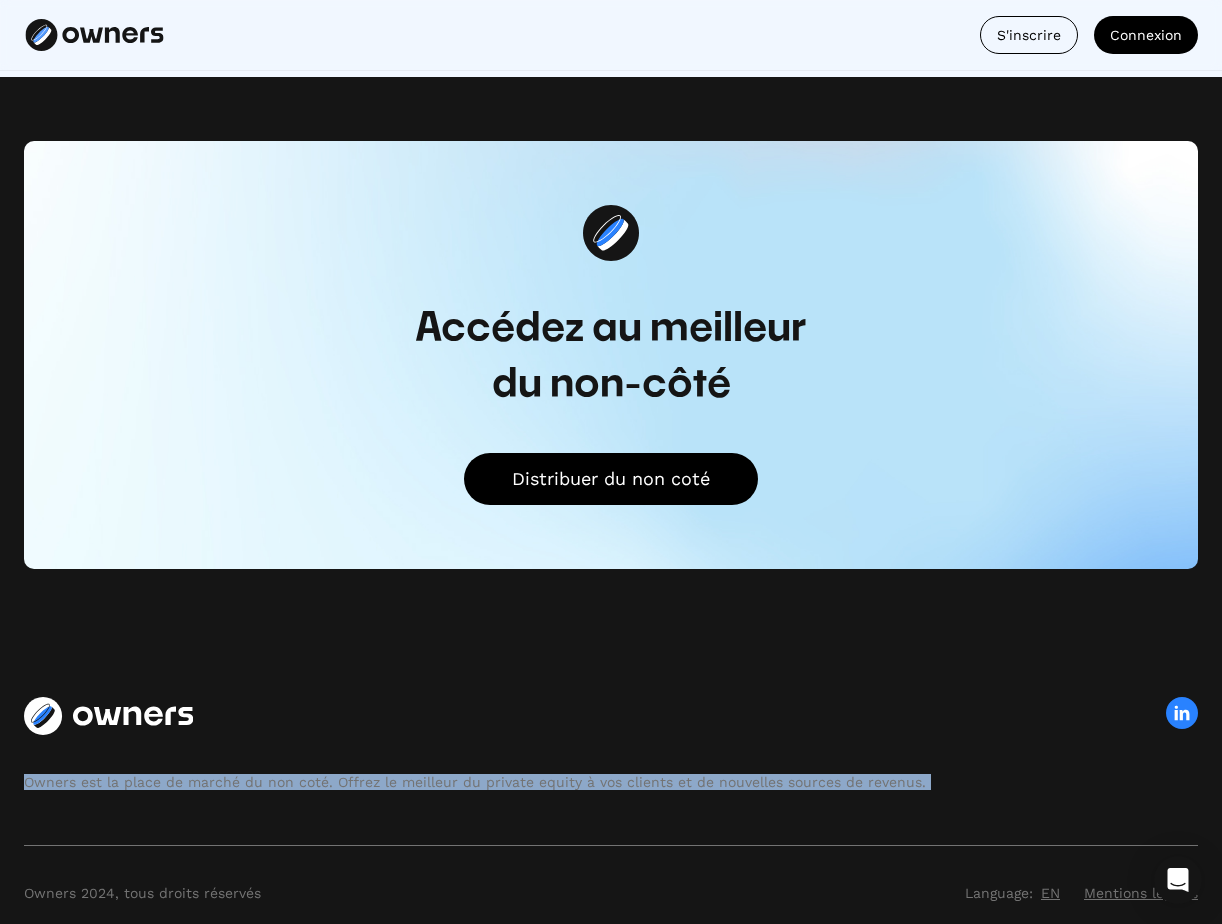 click on "Owners est la place de marché du non coté.
Offrez le meilleur du private equity à vos clients et de nouvelles sources de revenus." at bounding box center [611, 782] 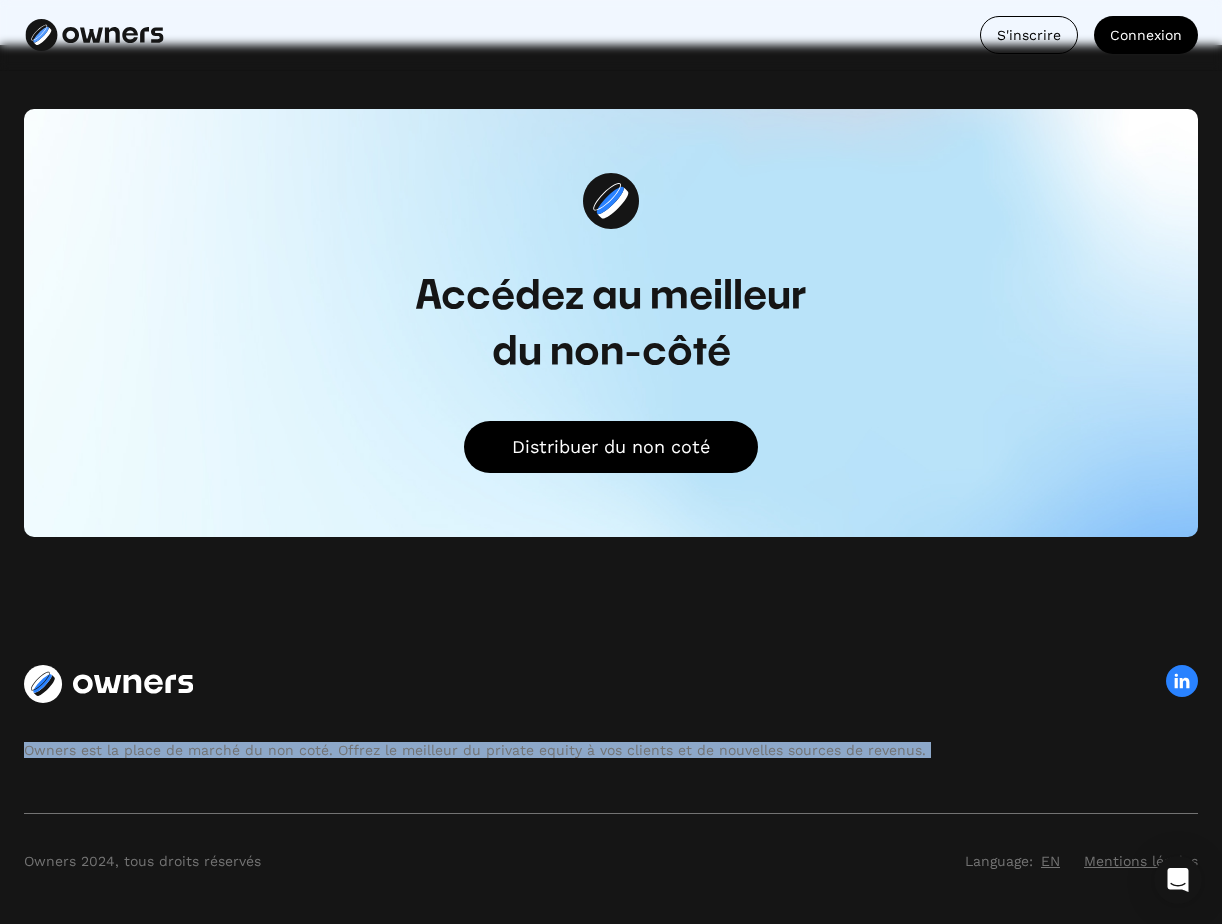 click on "Owners est la place de marché du non coté.
Offrez le meilleur du private equity à vos clients et de nouvelles sources de revenus." at bounding box center (611, 750) 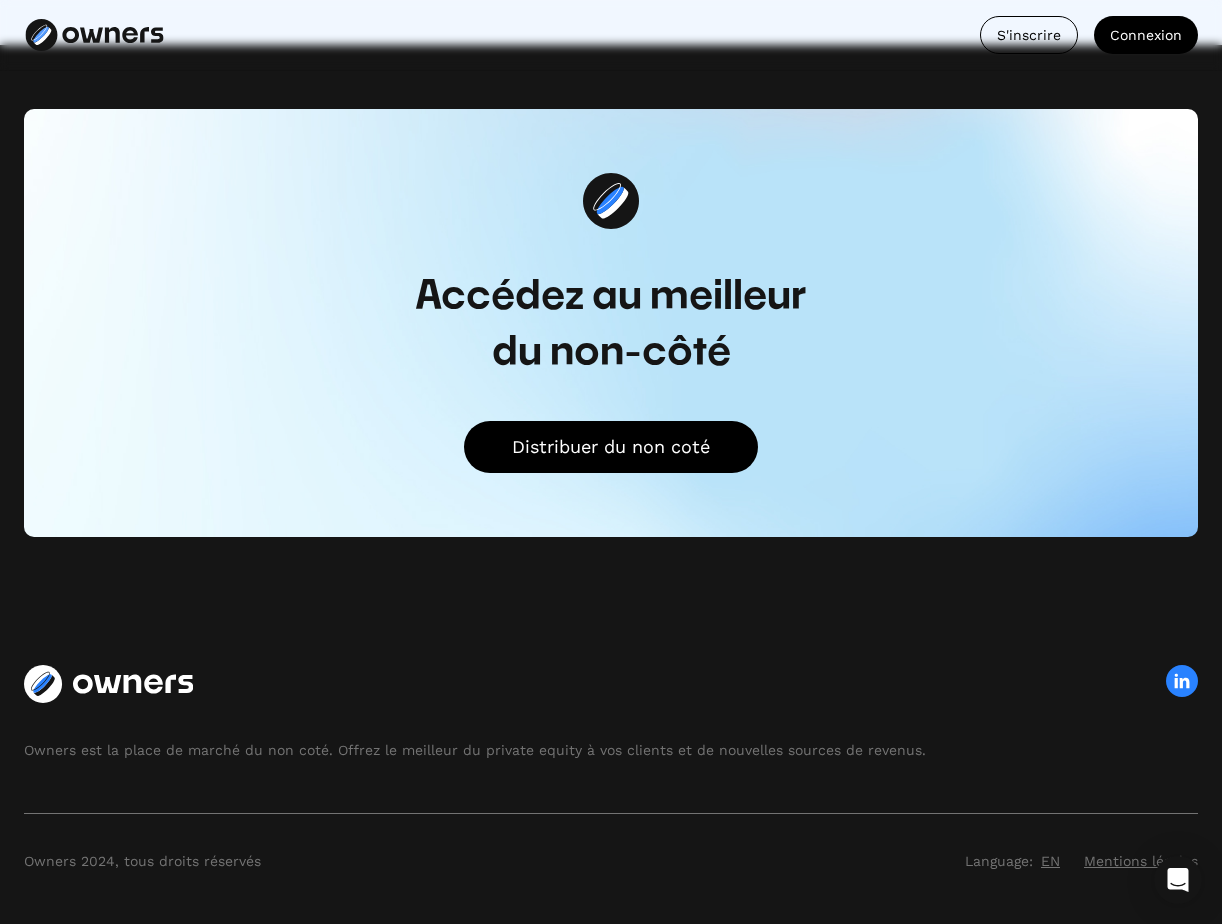 click on "Owners est la place de marché du non coté.
Offrez le meilleur du private equity à vos clients et de nouvelles sources de revenus." at bounding box center [611, 750] 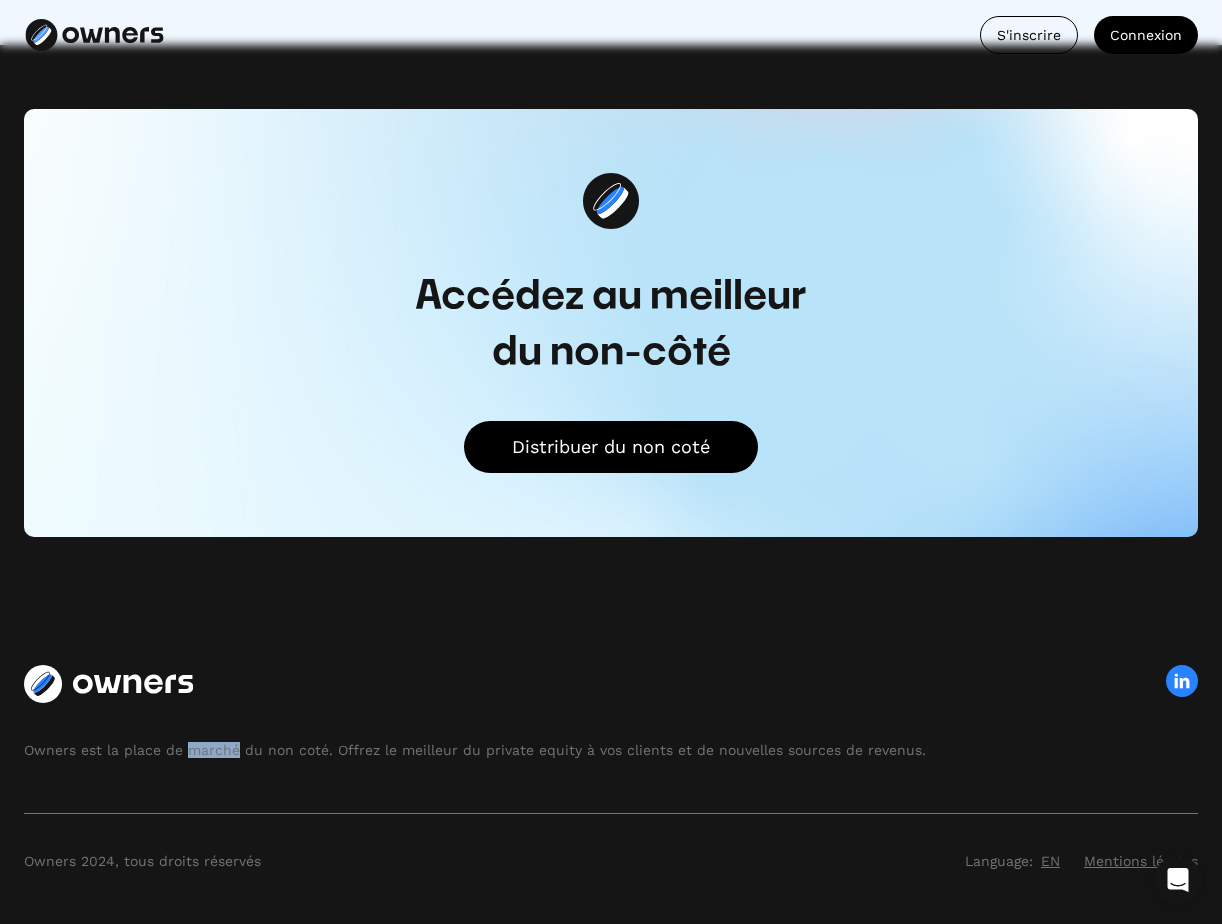 click on "Owners est la place de marché du non coté.
Offrez le meilleur du private equity à vos clients et de nouvelles sources de revenus." at bounding box center [611, 750] 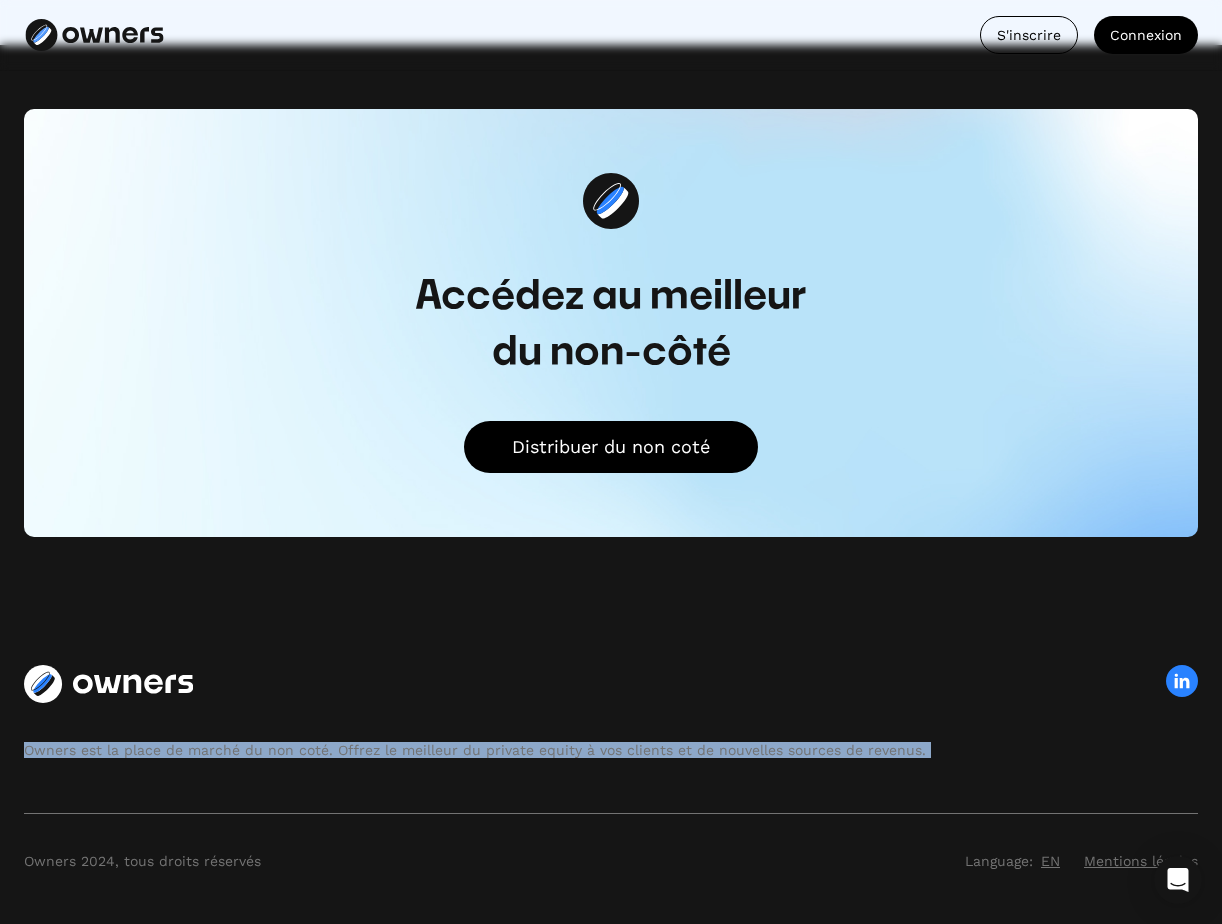 click on "Owners est la place de marché du non coté.
Offrez le meilleur du private equity à vos clients et de nouvelles sources de revenus." at bounding box center [611, 750] 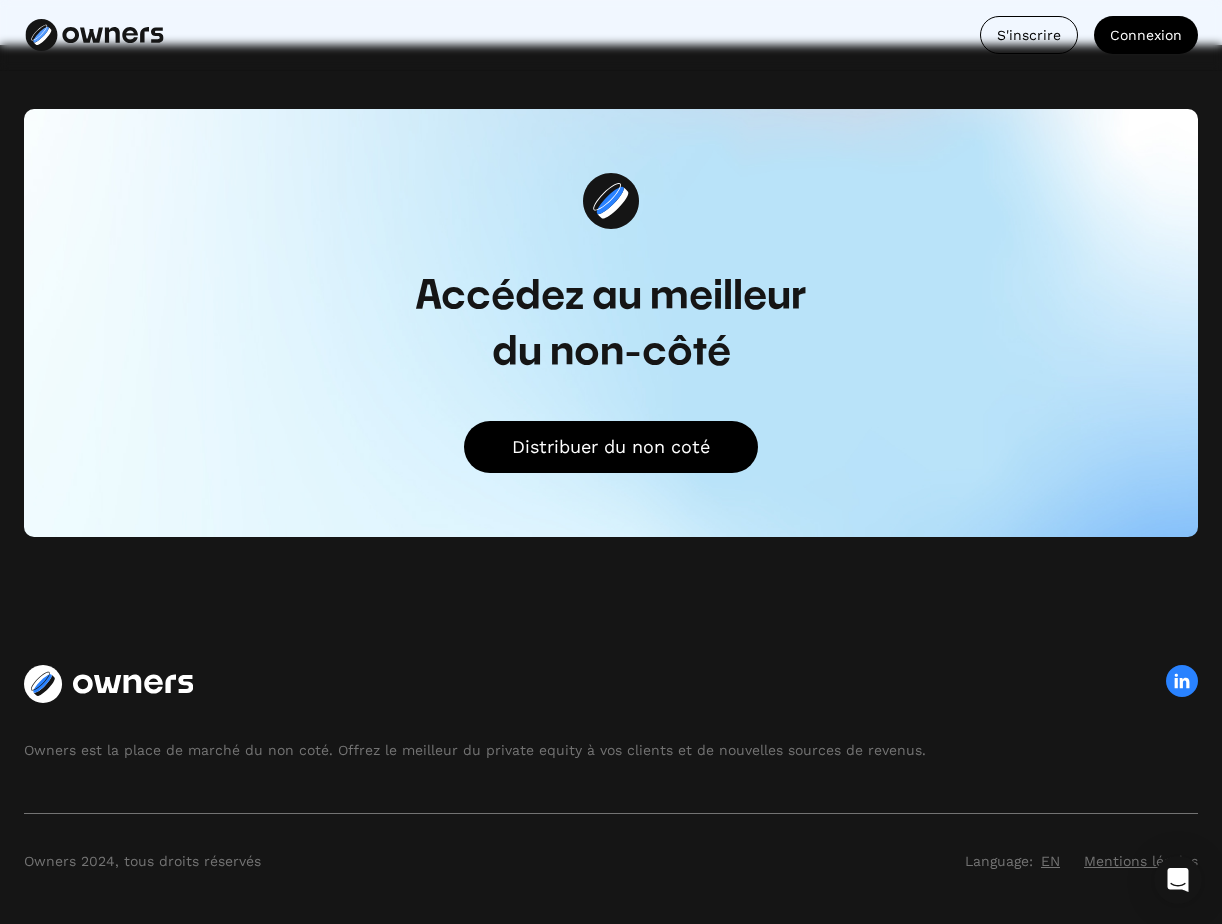click on "Owners est la place de marché du non coté.
Offrez le meilleur du private equity à vos clients et de nouvelles sources de revenus." at bounding box center (611, 750) 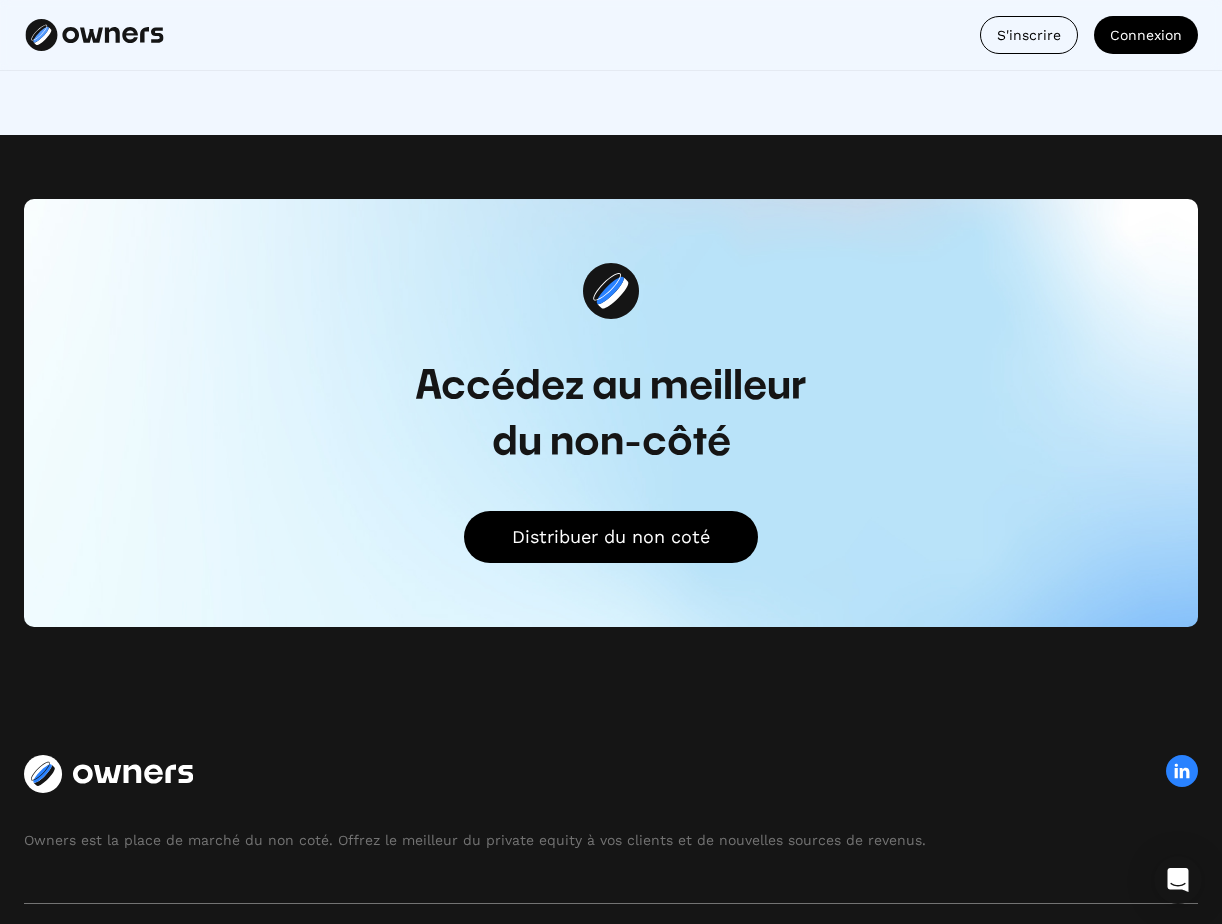 scroll, scrollTop: 5852, scrollLeft: 0, axis: vertical 